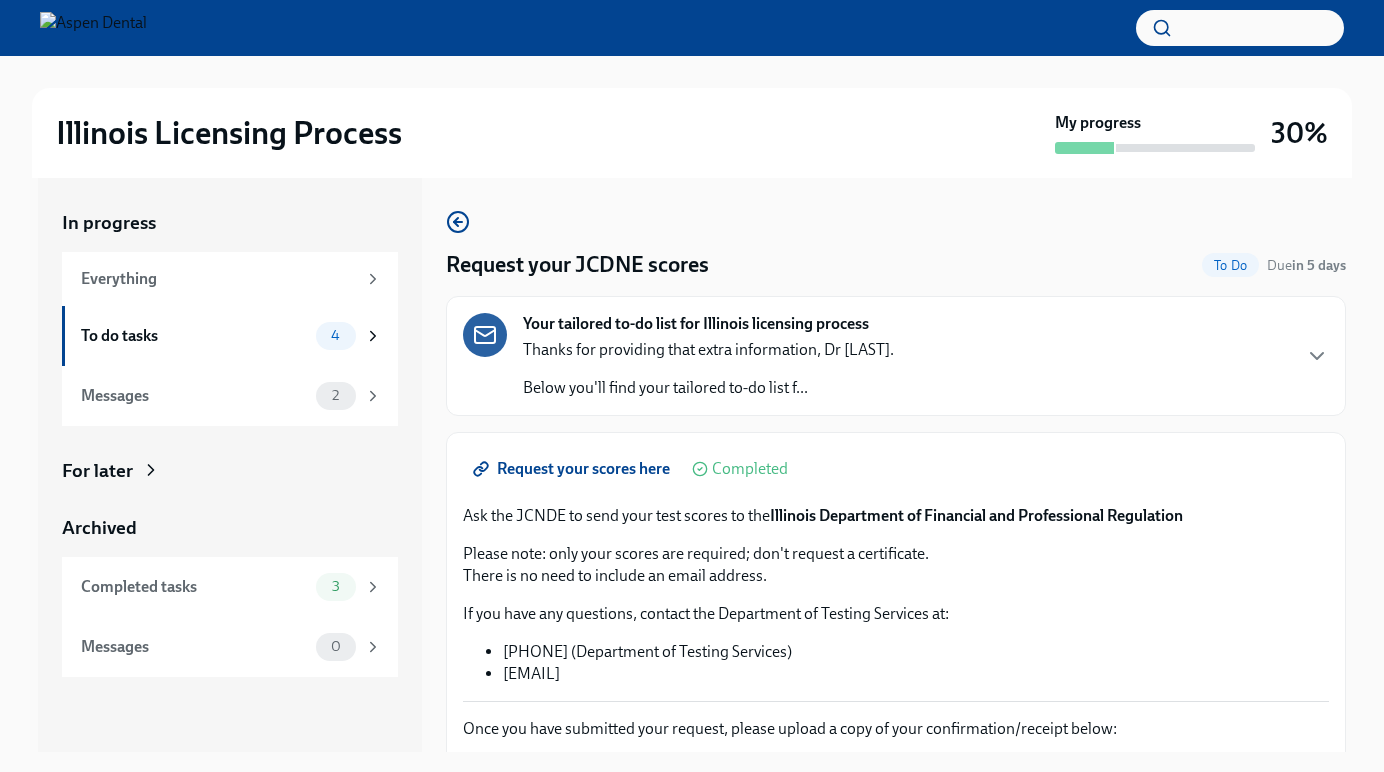 scroll, scrollTop: 36, scrollLeft: 0, axis: vertical 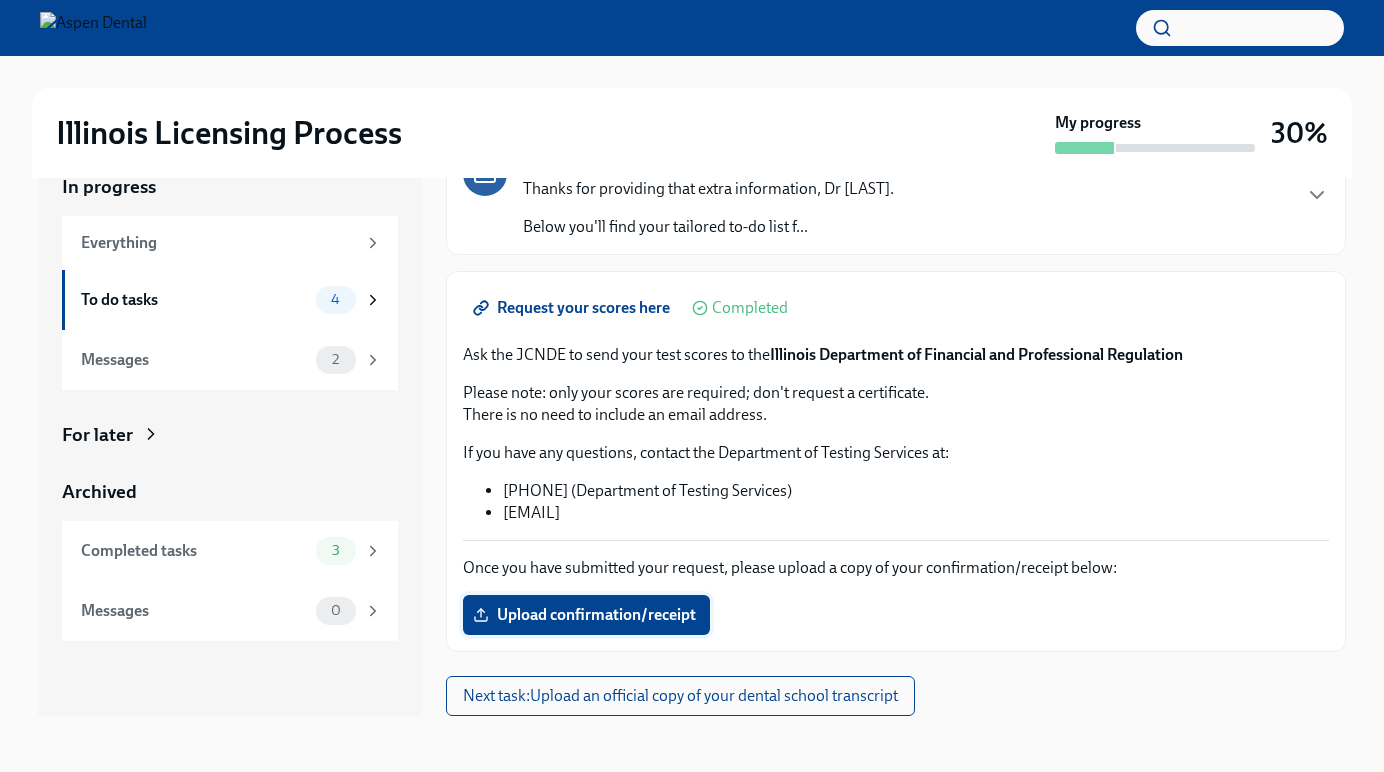 click on "Upload confirmation/receipt" at bounding box center [586, 615] 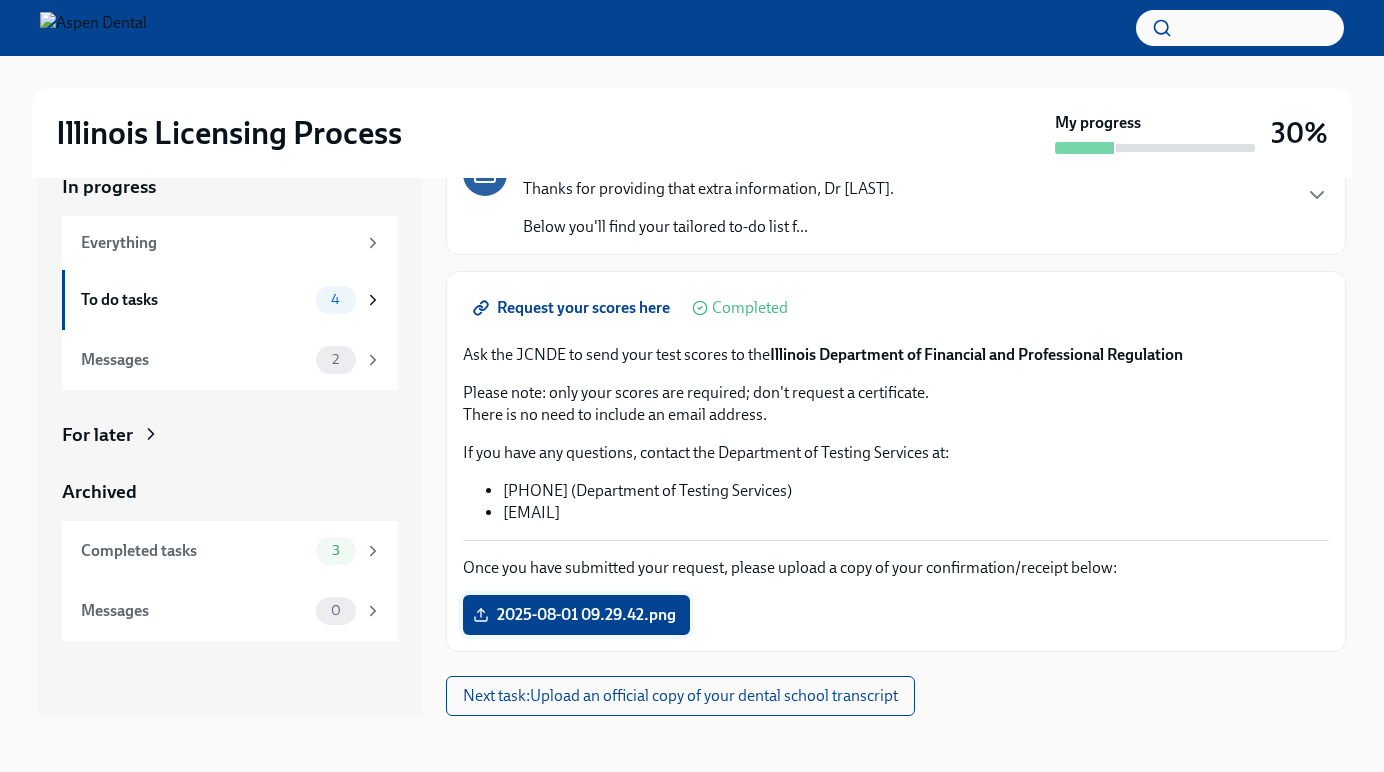 scroll, scrollTop: 107, scrollLeft: 0, axis: vertical 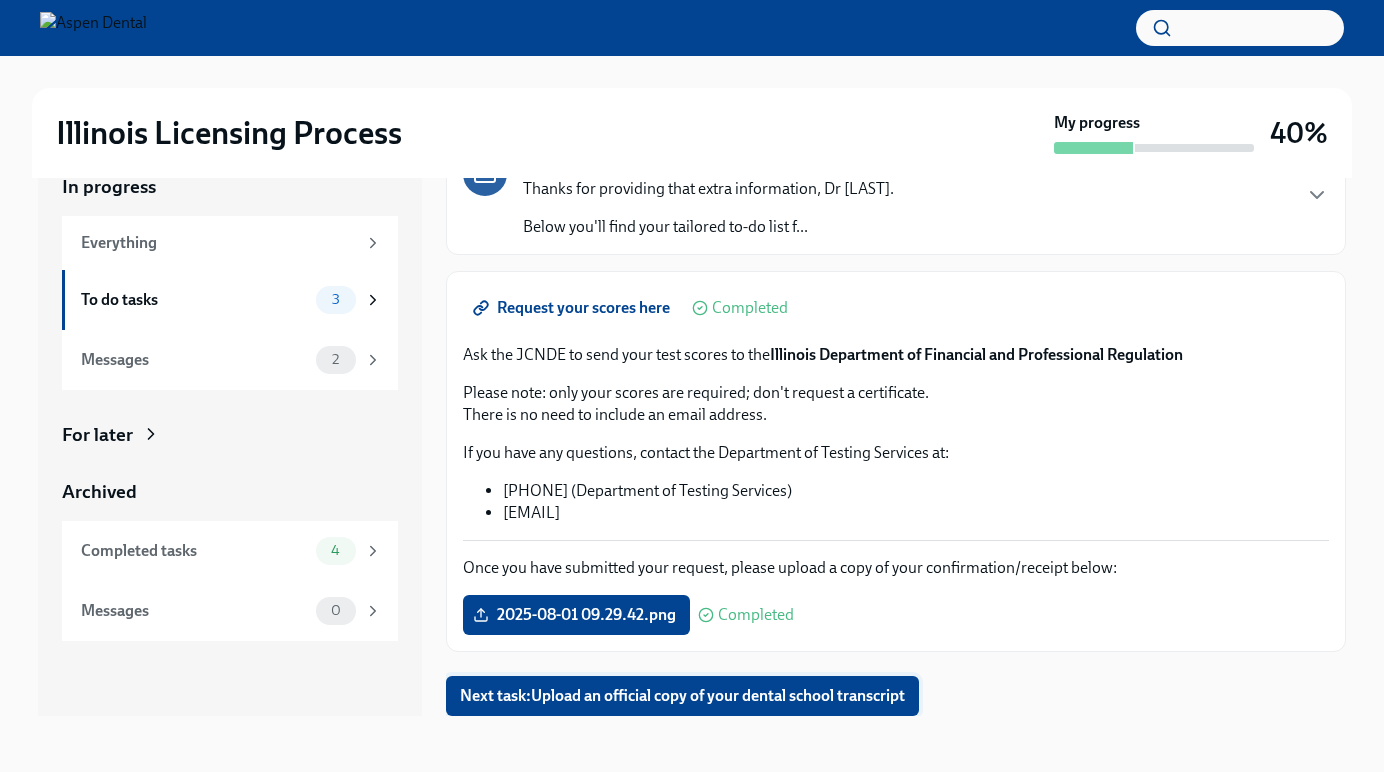 click on "Next task : Upload an official copy of your dental school transcript" at bounding box center [682, 696] 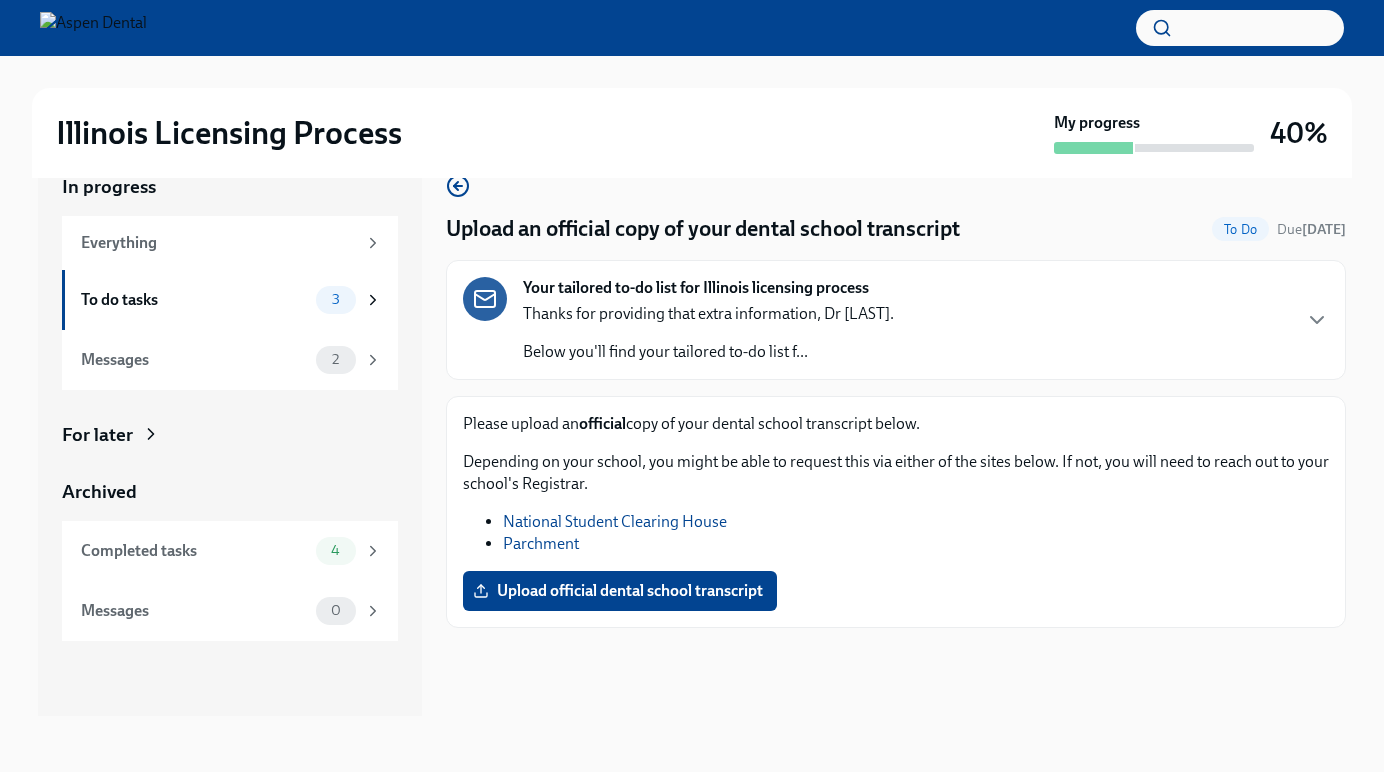 scroll, scrollTop: 0, scrollLeft: 0, axis: both 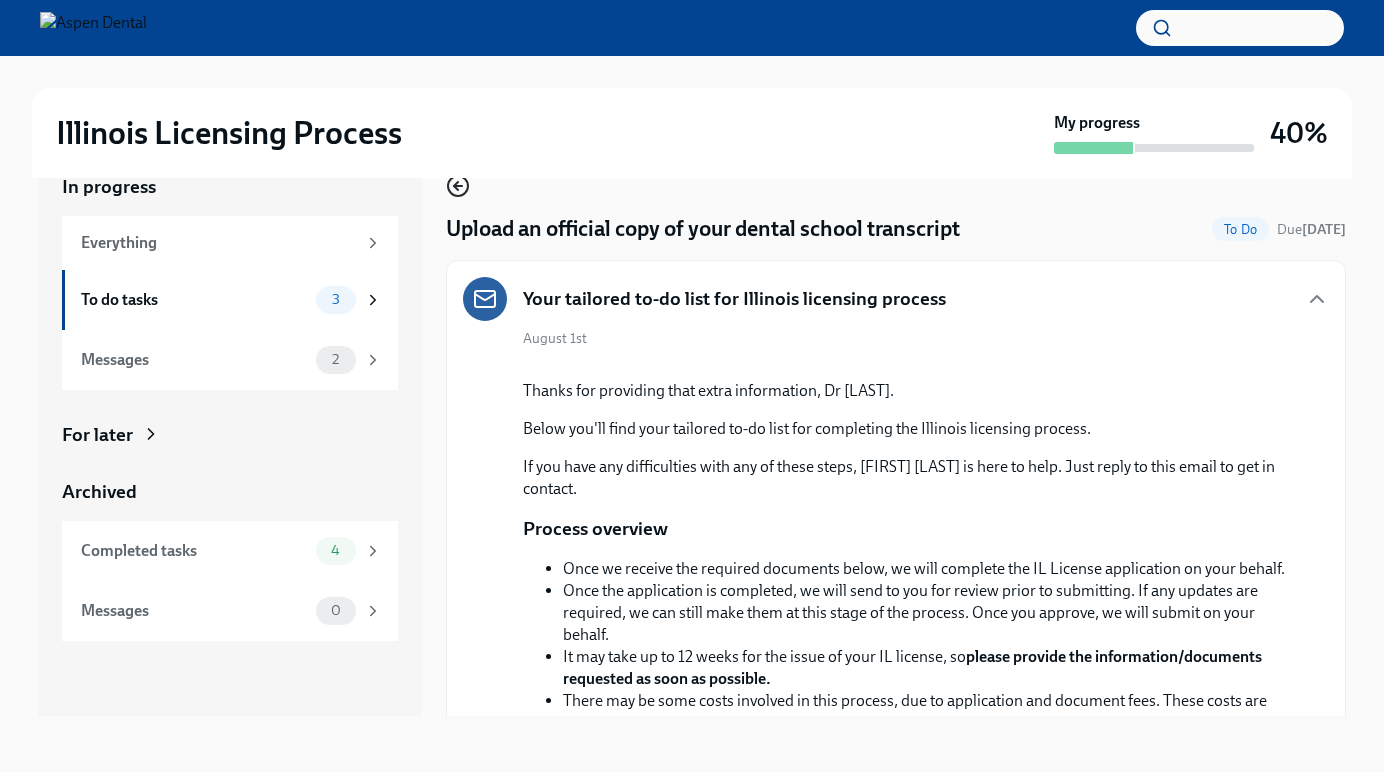 click 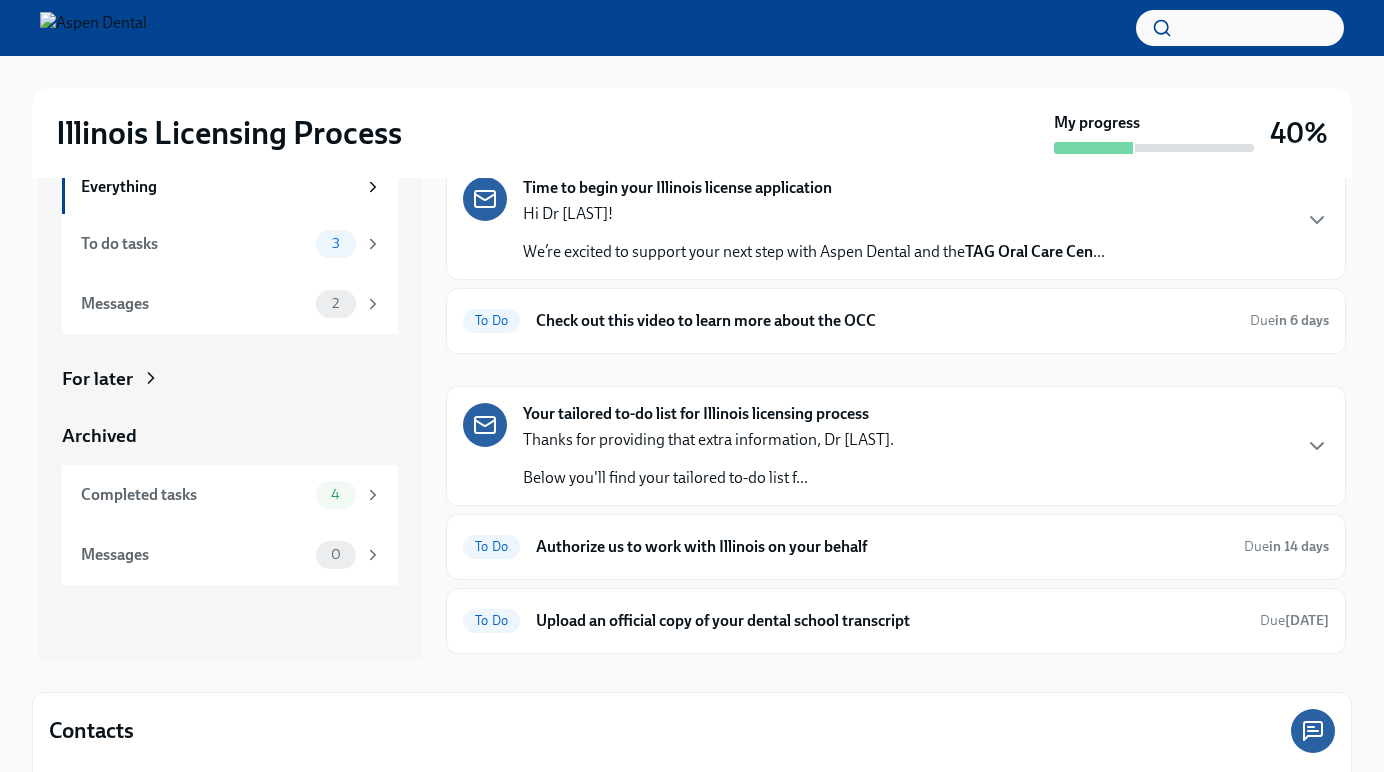 scroll, scrollTop: 96, scrollLeft: 0, axis: vertical 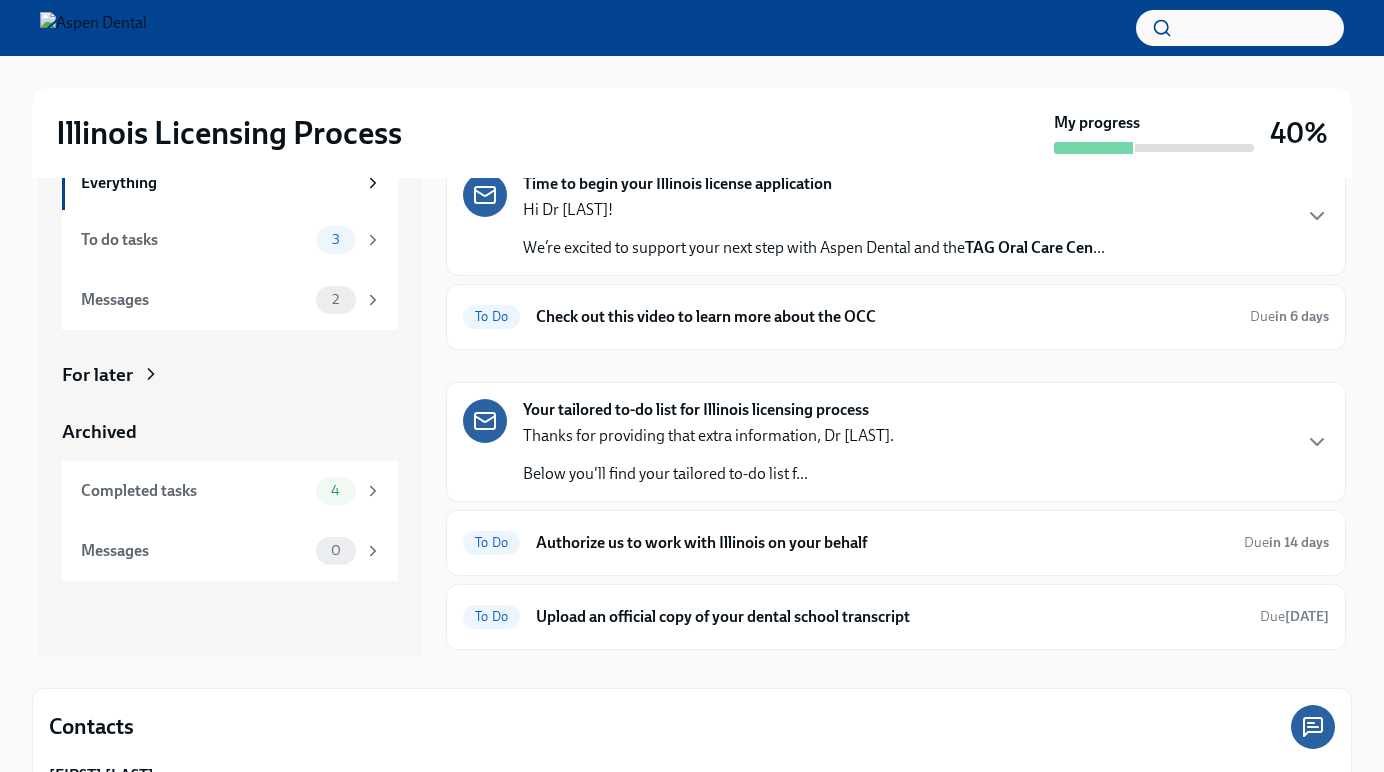 click on "Thanks for providing that extra information, Dr [LAST].
Below you'll find your tailored to-do list f..." at bounding box center [708, 455] 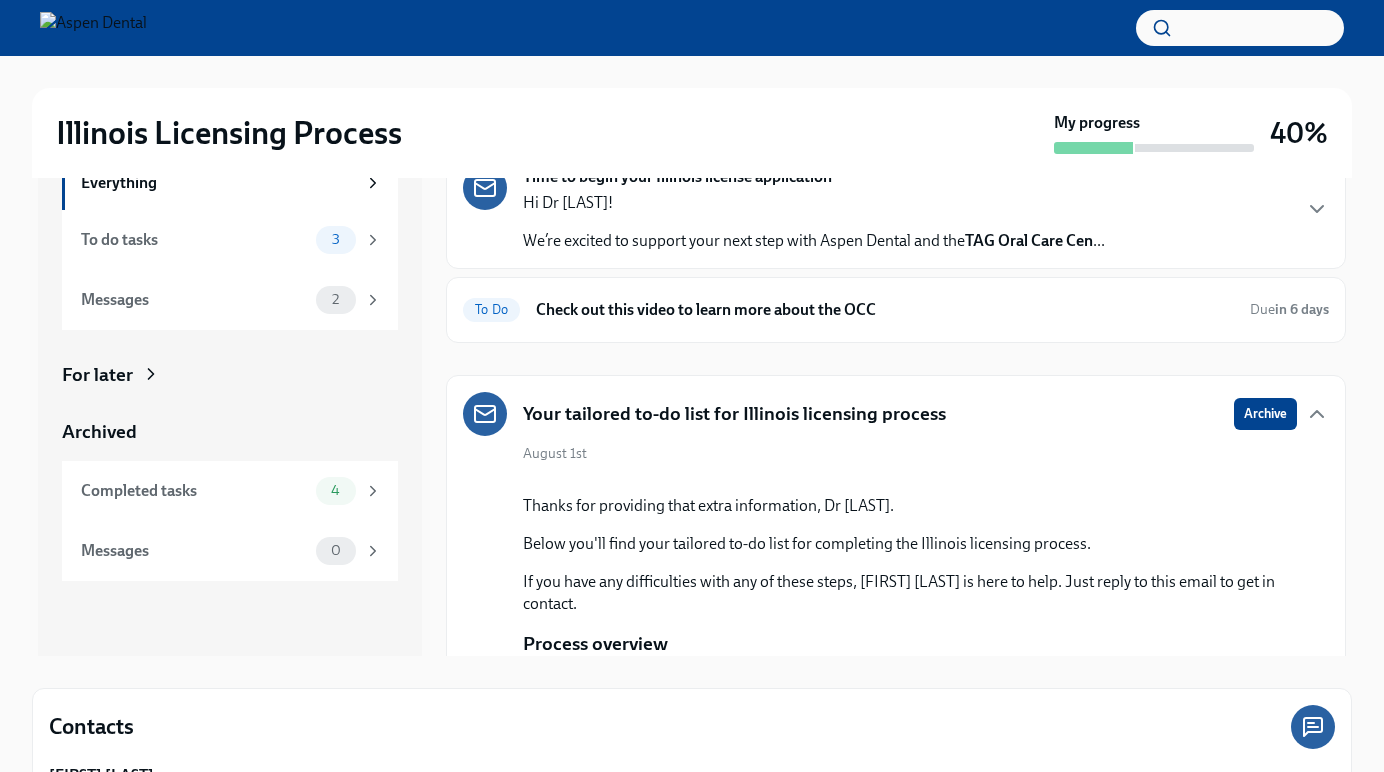 scroll, scrollTop: 9, scrollLeft: 0, axis: vertical 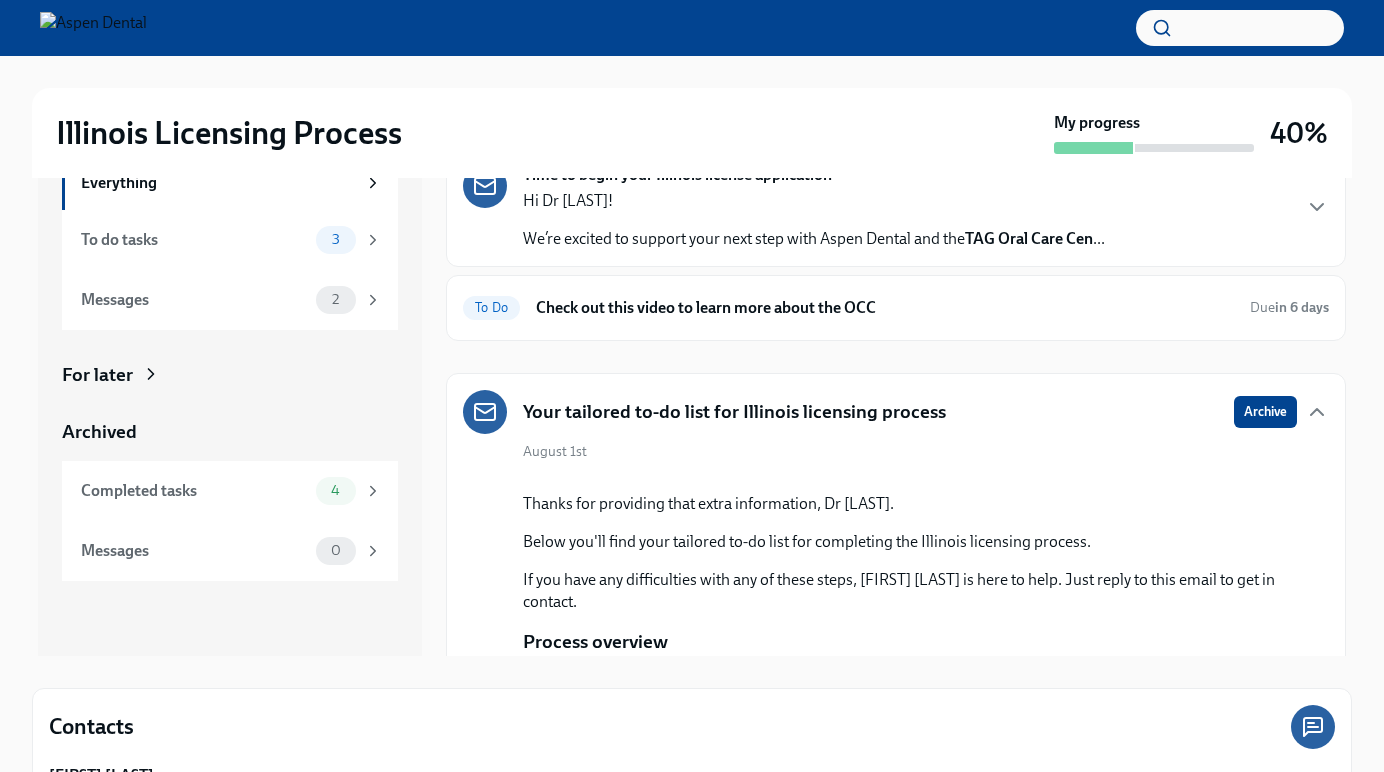 click on "Your tailored to-do list for Illinois licensing process" at bounding box center (734, 412) 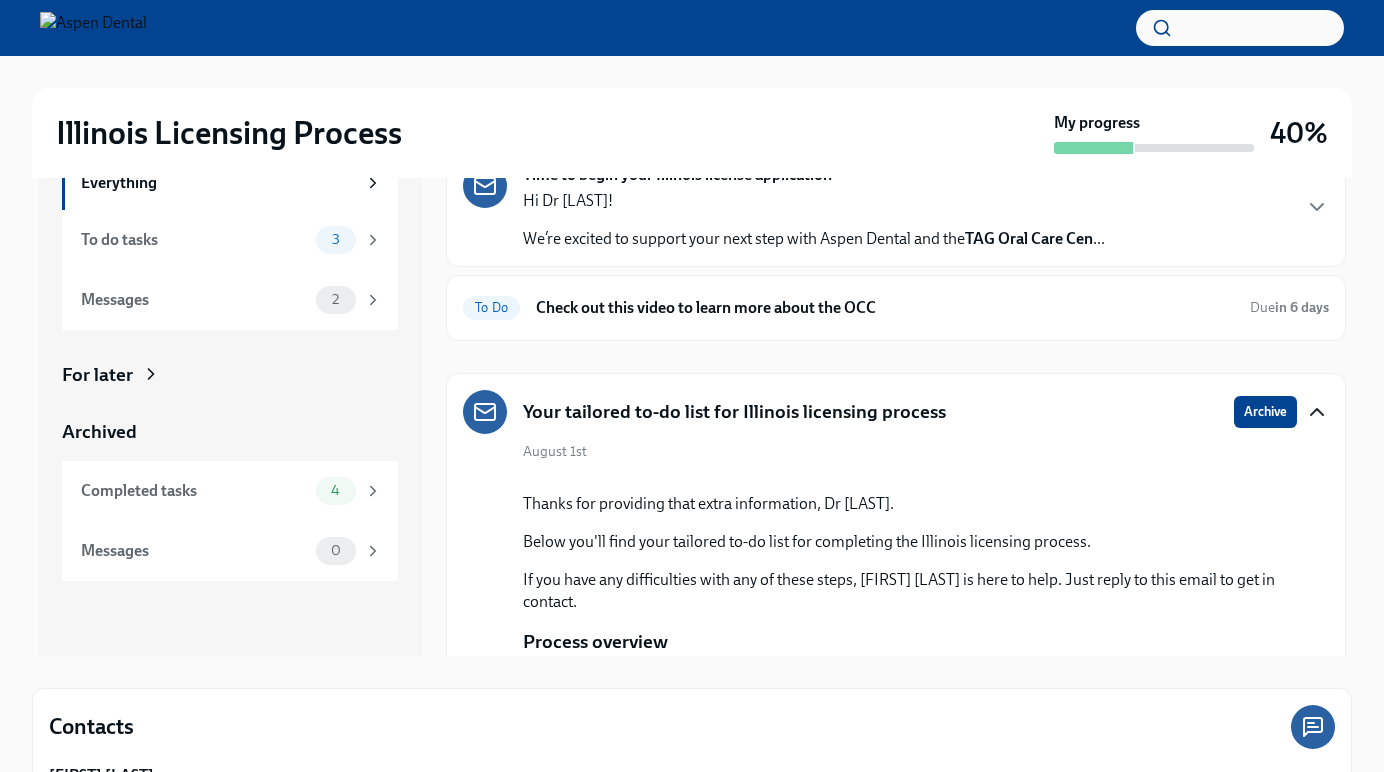 click 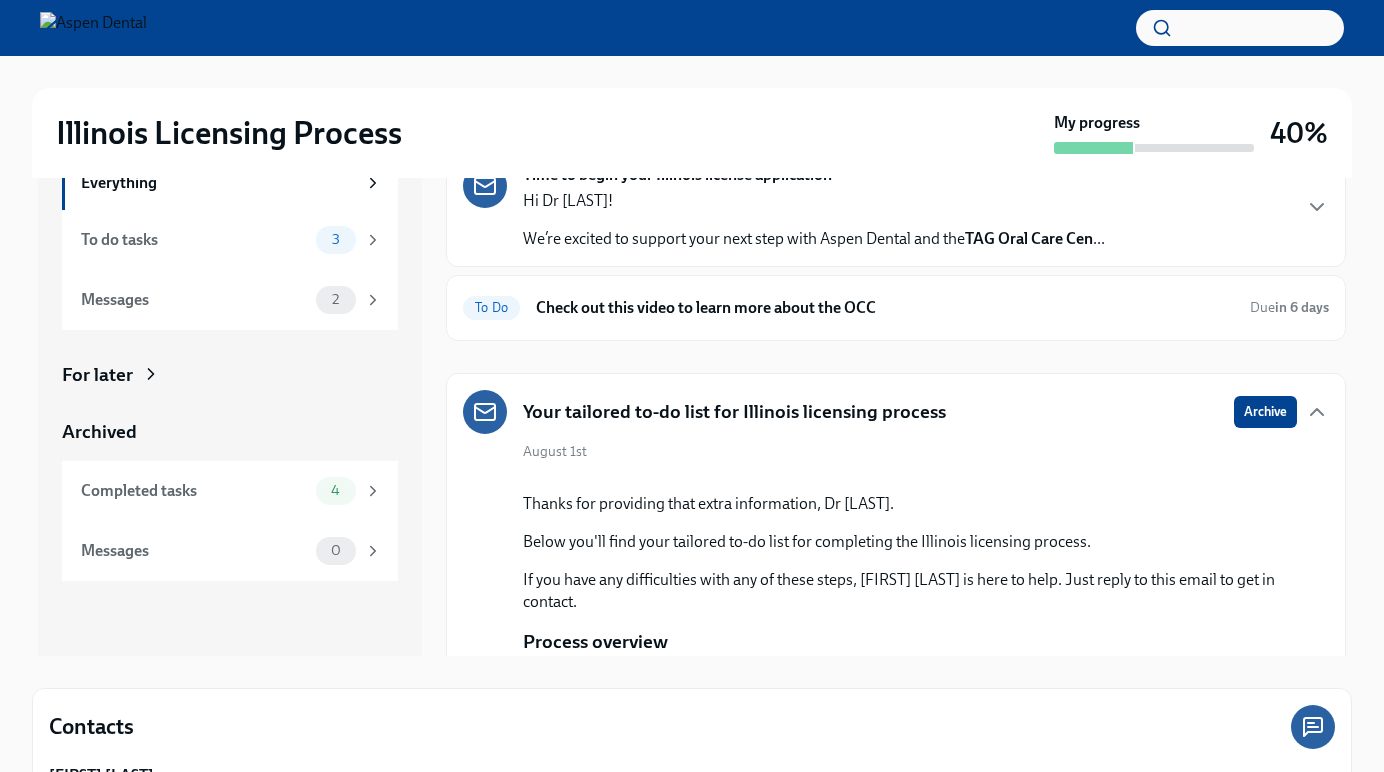 scroll, scrollTop: 0, scrollLeft: 0, axis: both 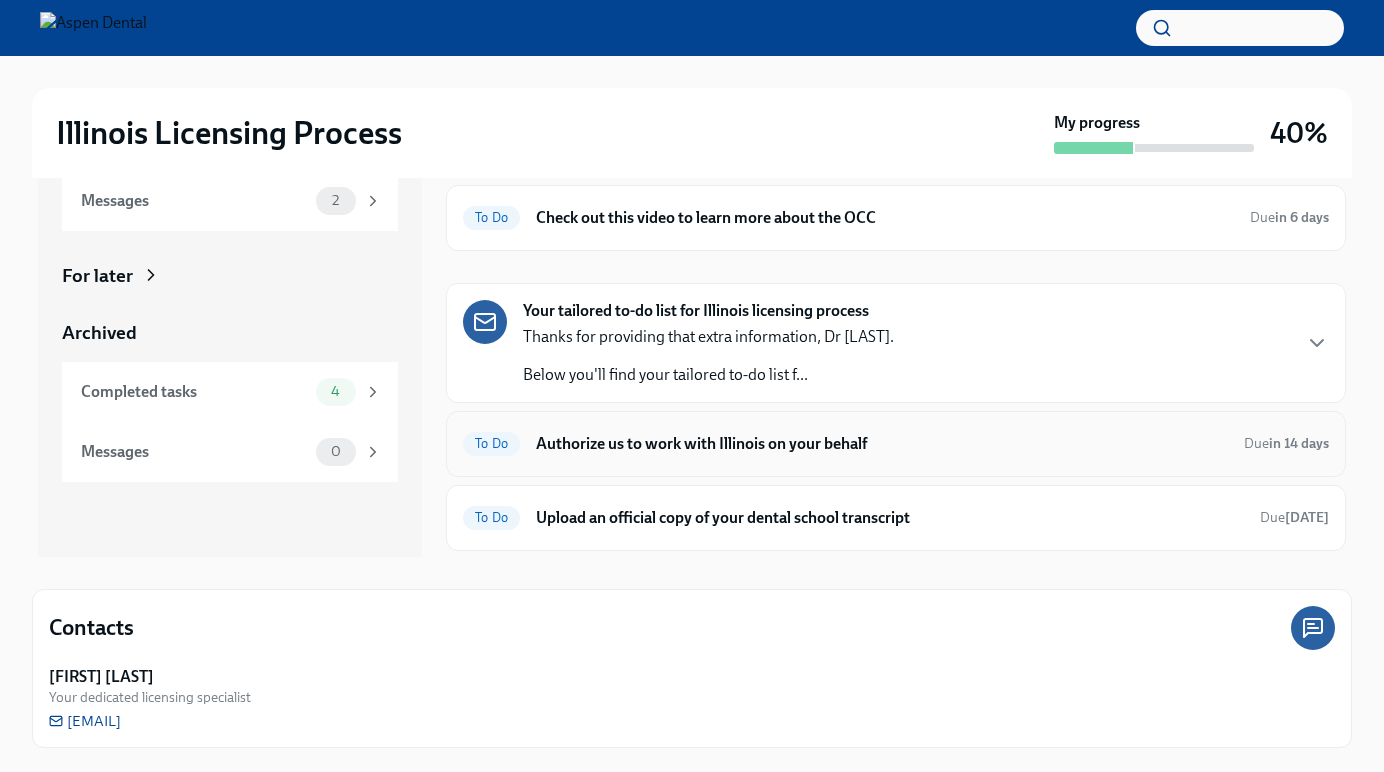 click on "Authorize us to work with Illinois on your behalf" at bounding box center [882, 444] 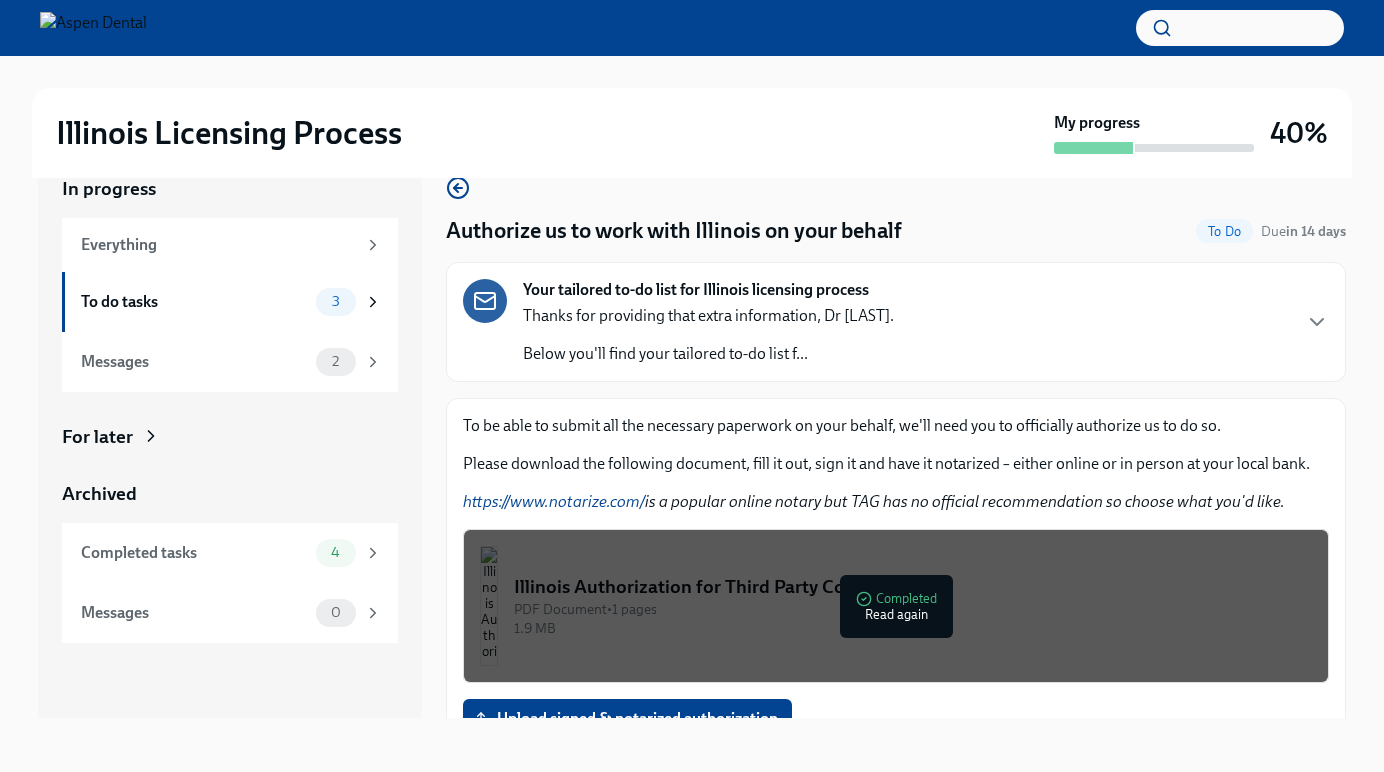 click on "To be able to submit all the necessary paperwork on your behalf, we'll need you to officially authorize us to do so.
Please download the following document, fill it out, sign it and have it notarized – either online or in person at your local bank.
https://www.notarize.com/ is a popular online notary but TAG has no official recommendation so choose what you'd like." at bounding box center (896, 464) 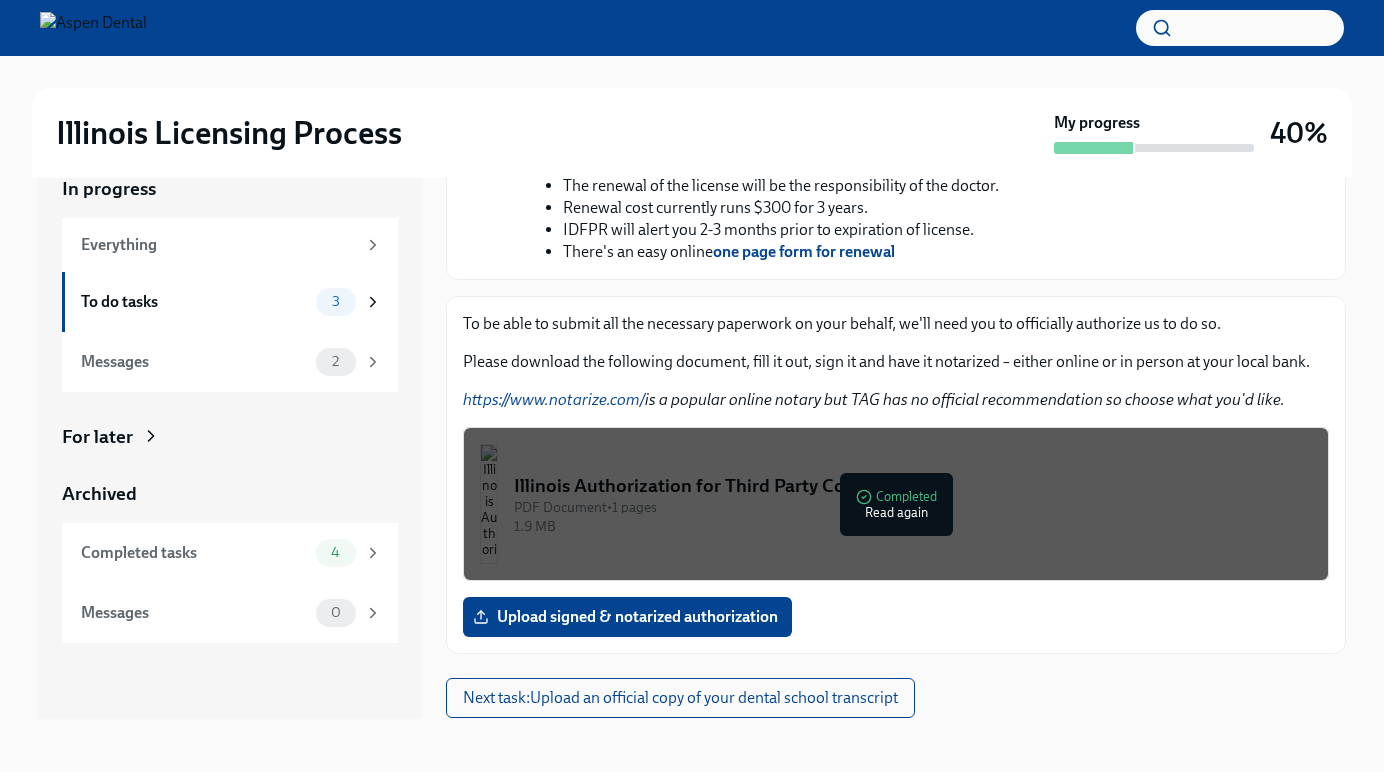 scroll, scrollTop: 829, scrollLeft: 0, axis: vertical 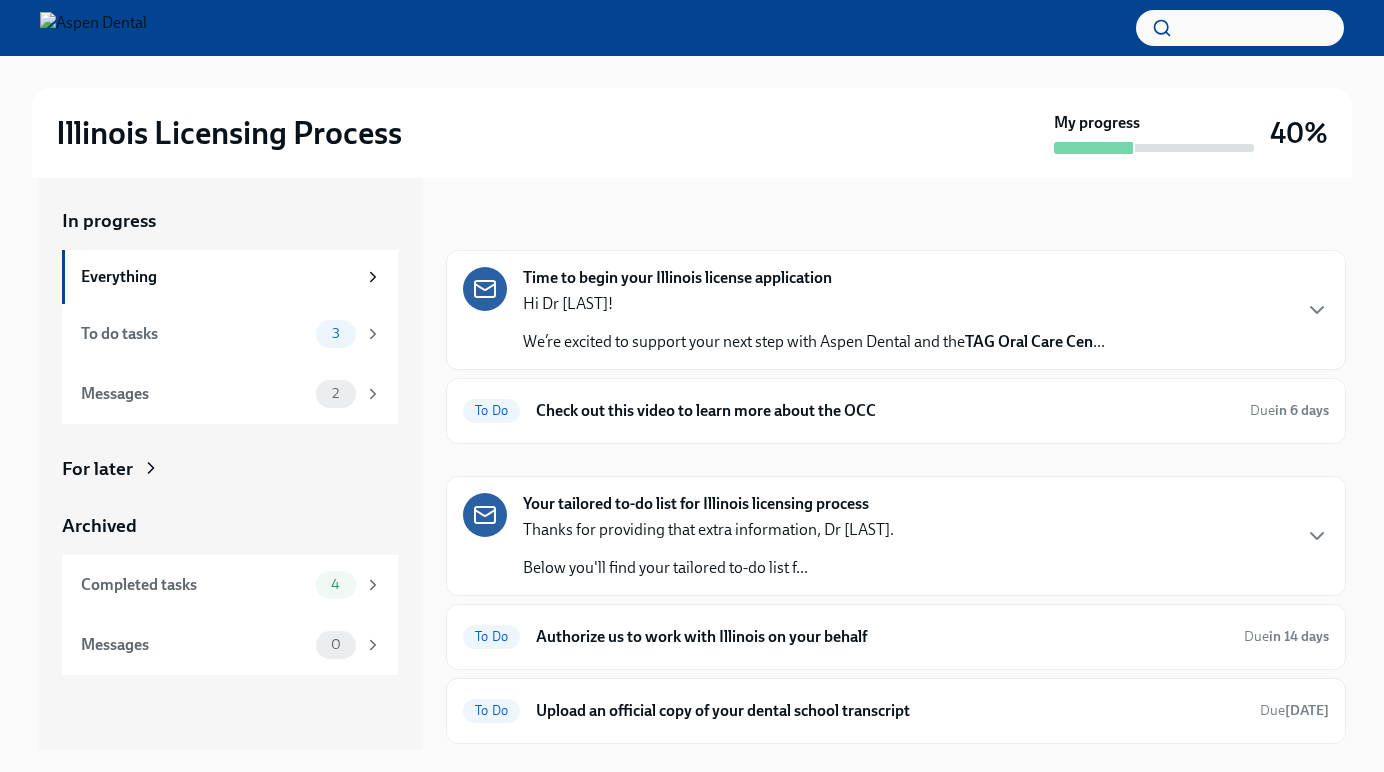 click on "Thanks for providing that extra information, Dr [LAST]." at bounding box center [708, 530] 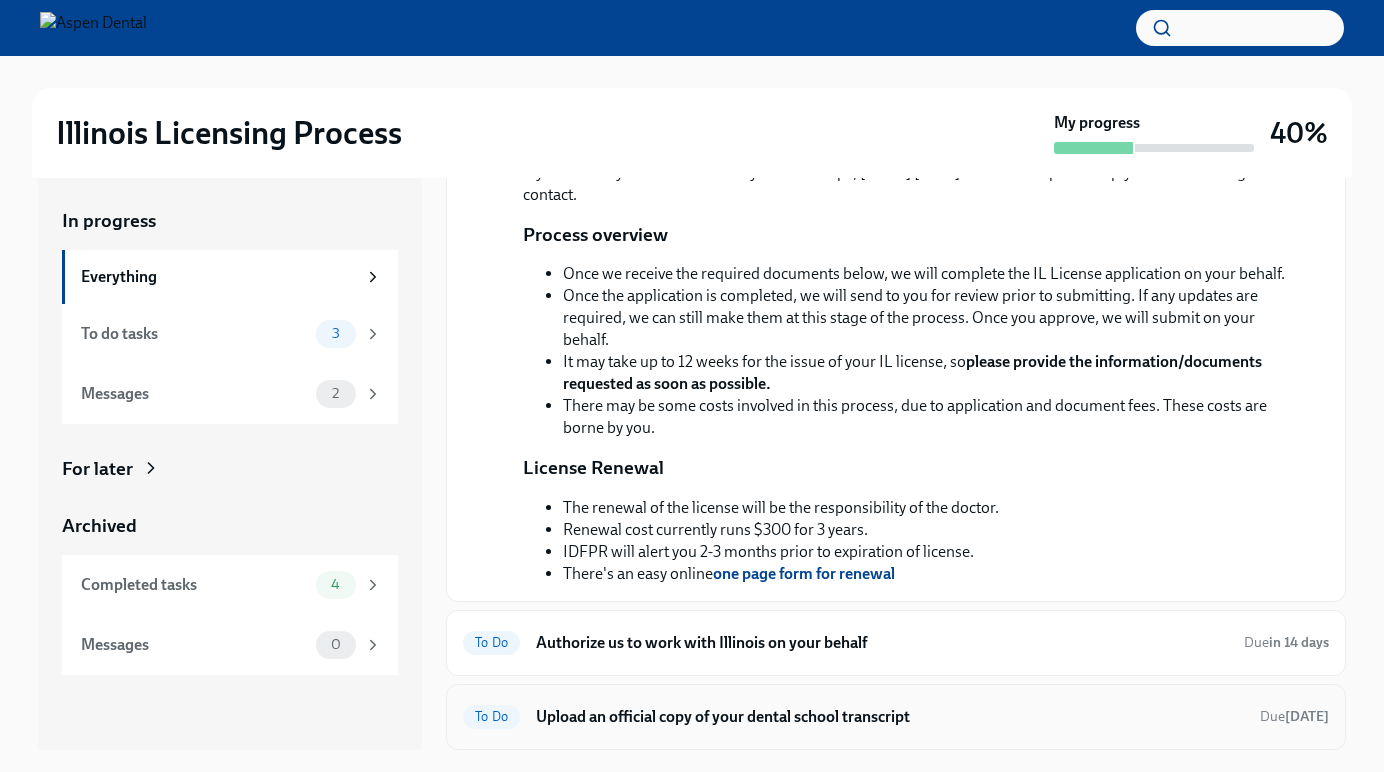 scroll, scrollTop: 720, scrollLeft: 0, axis: vertical 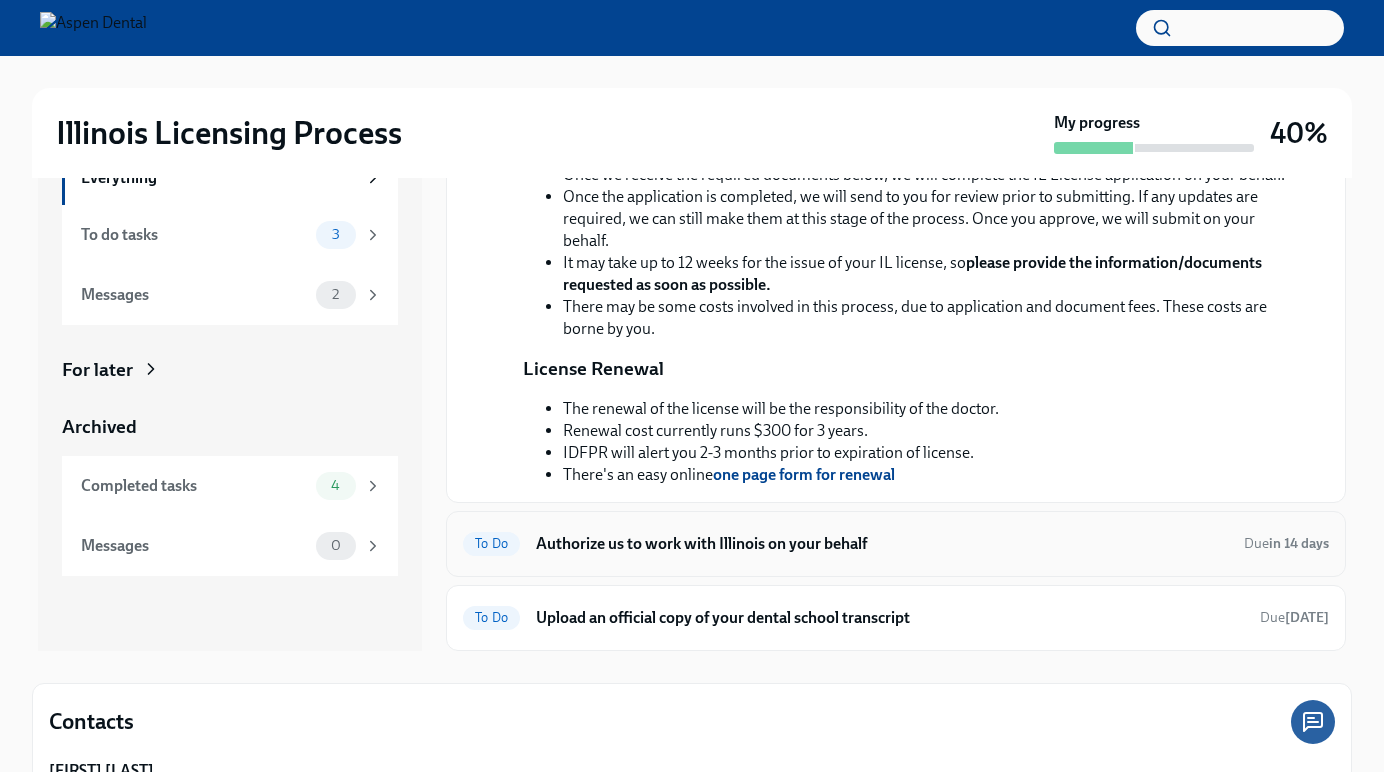 click on "Authorize us to work with Illinois on your behalf" at bounding box center [882, 544] 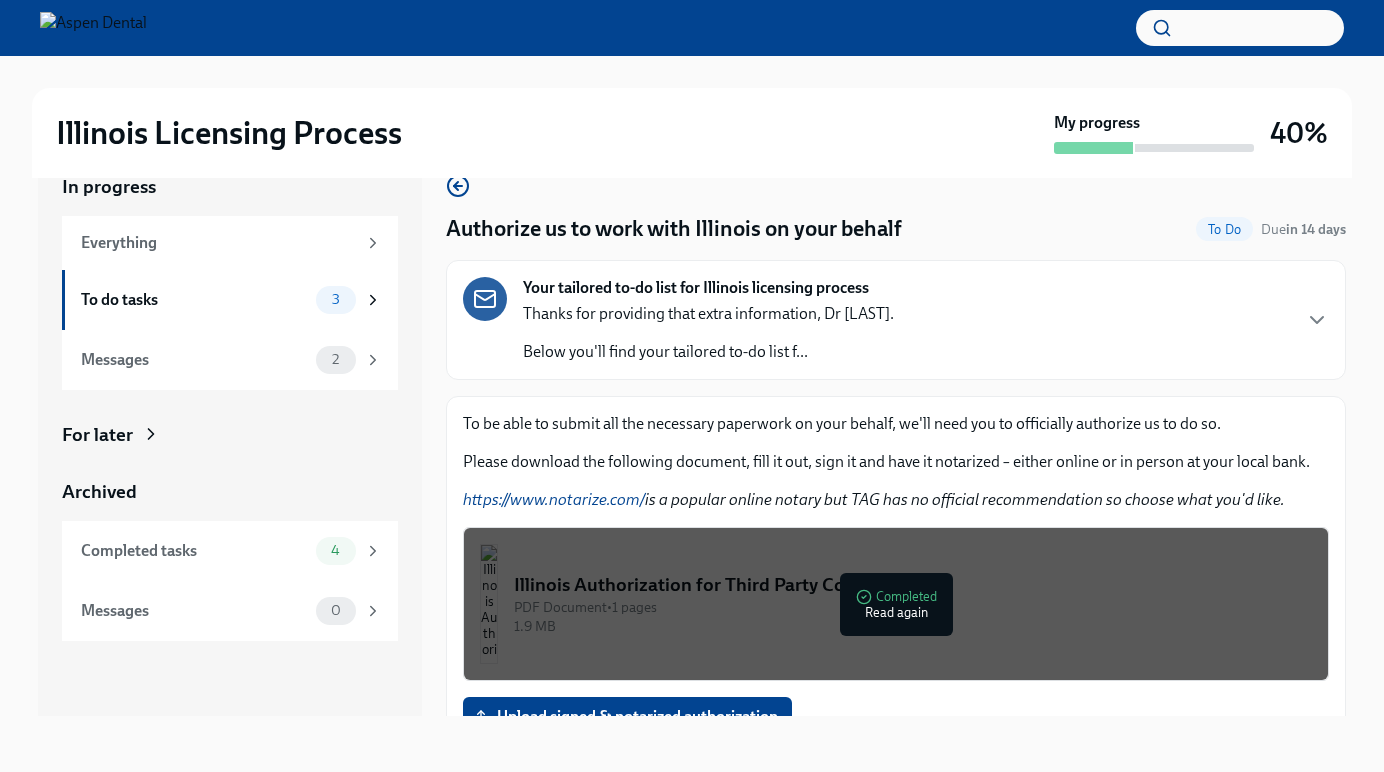 scroll, scrollTop: 34, scrollLeft: 0, axis: vertical 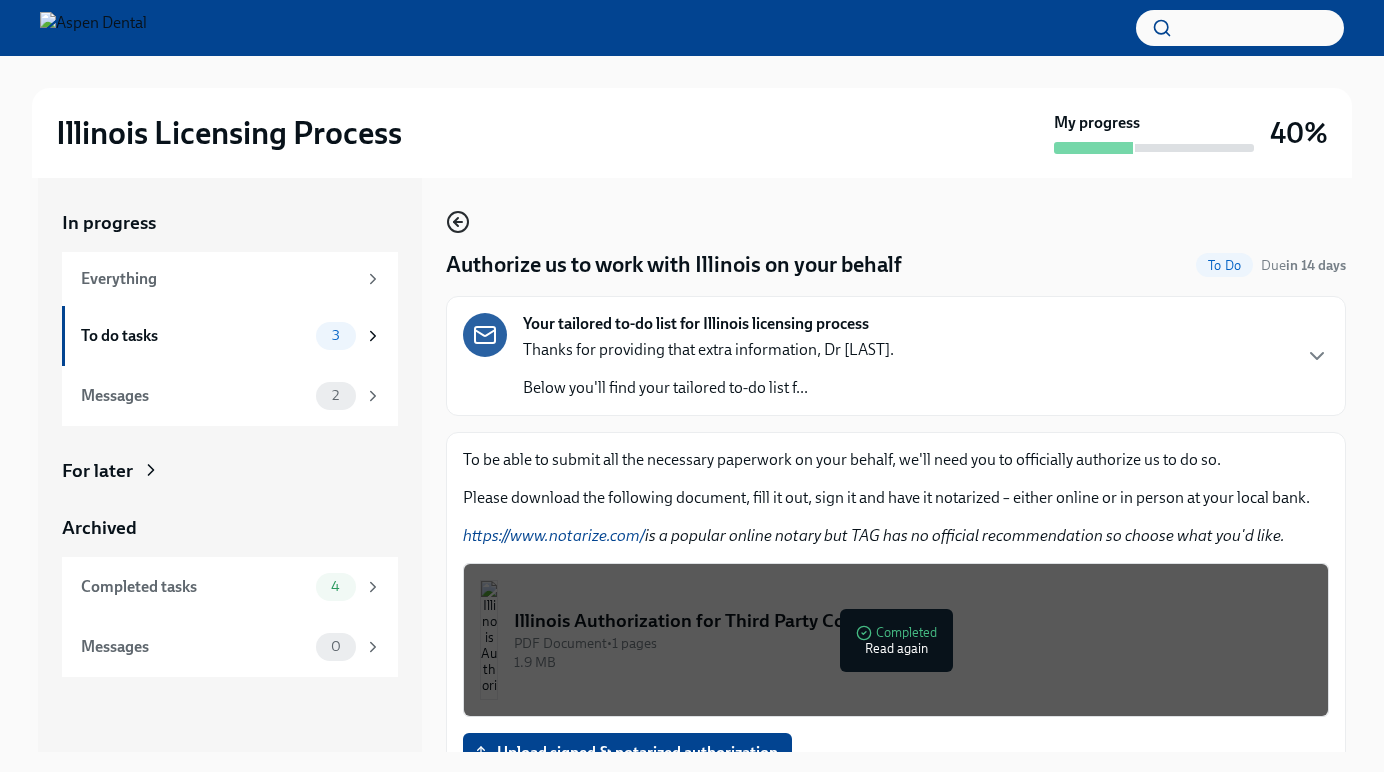 click 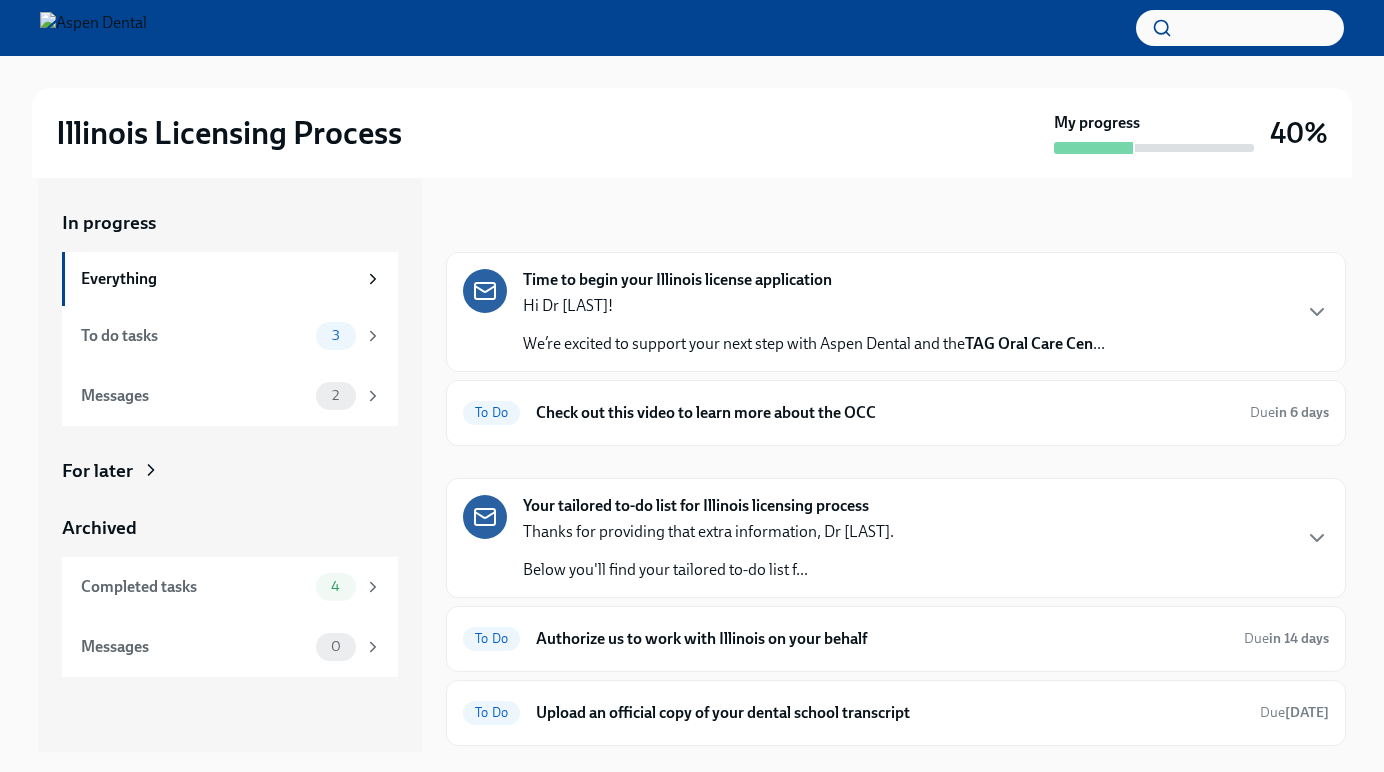 click on "Hi Dr [LAST]!
We’re excited to support your next step with Aspen Dental and the TAG Oral Care Cen ..." at bounding box center [814, 325] 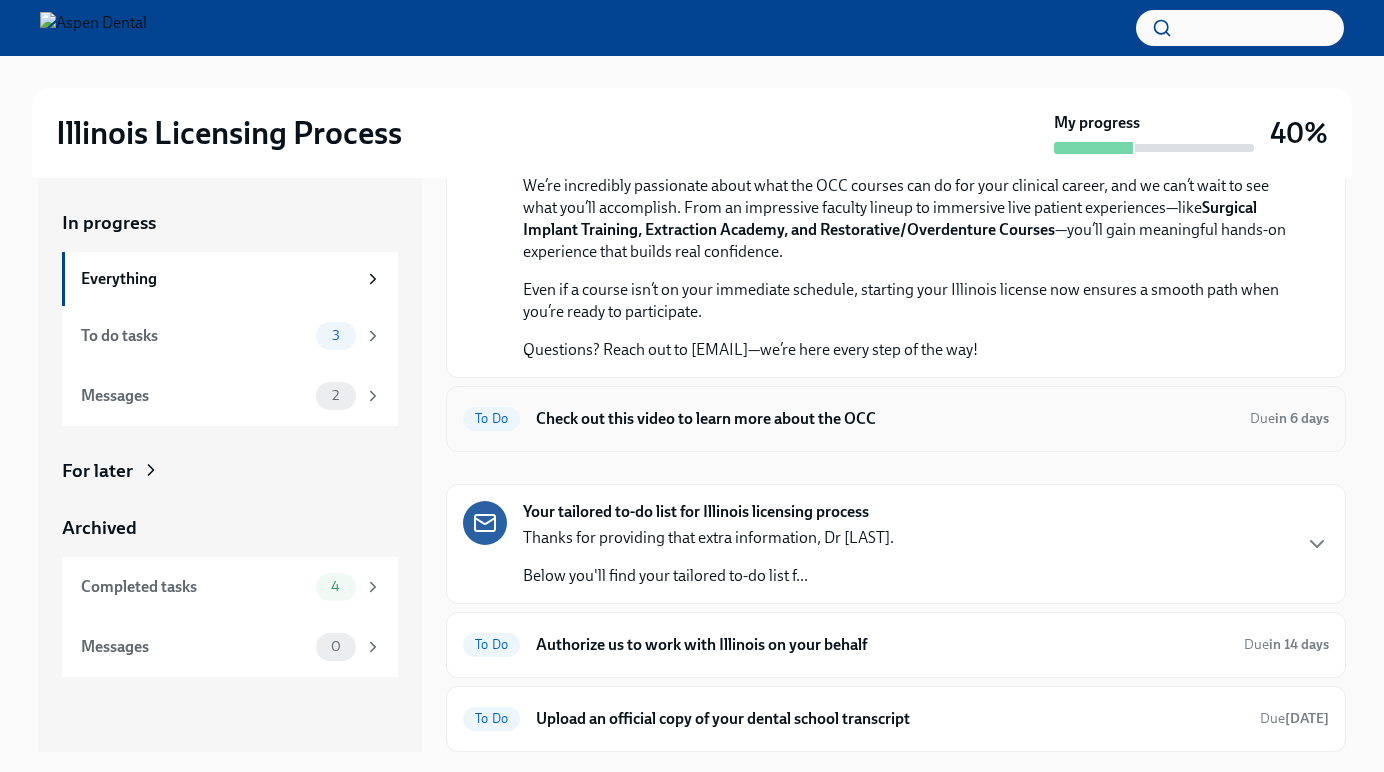 scroll, scrollTop: 712, scrollLeft: 0, axis: vertical 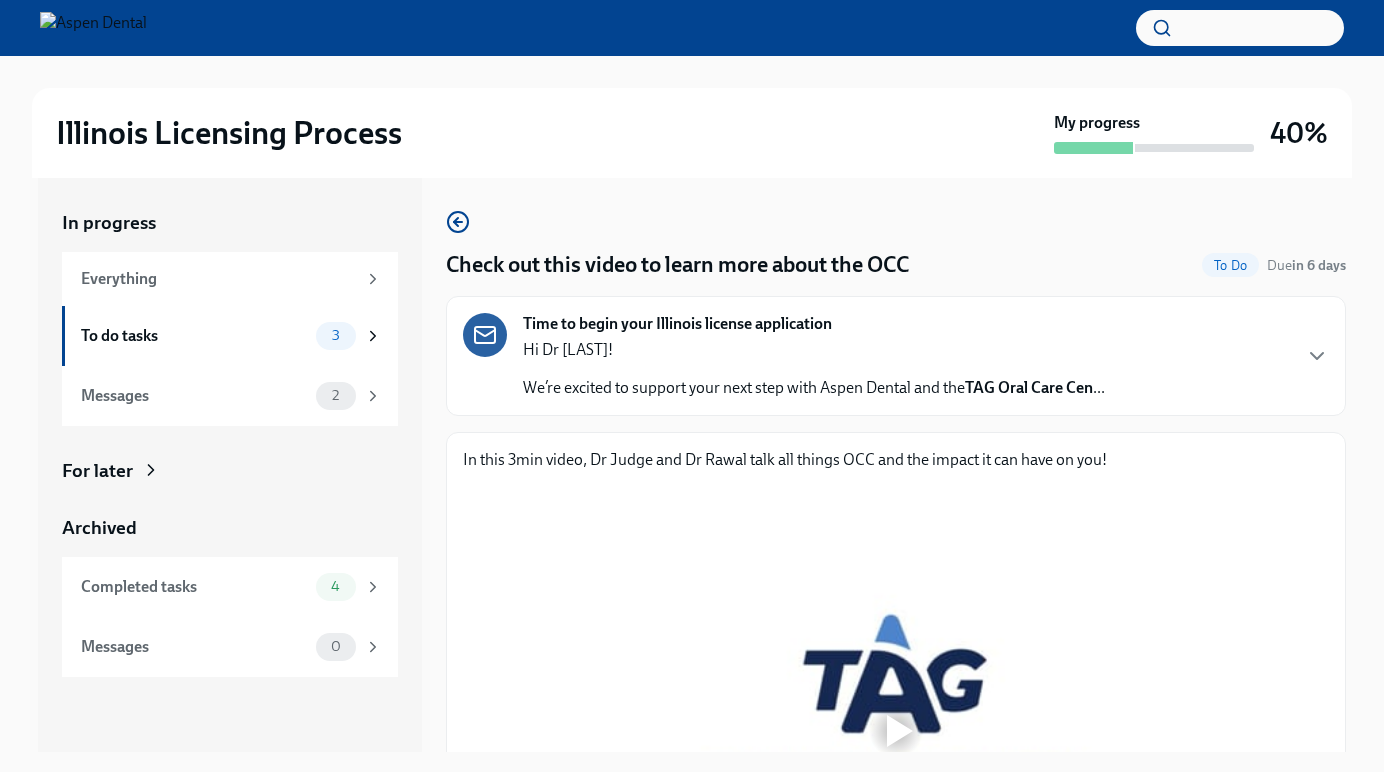 click on "Time to begin your Illinois license application Hi Dr [LAST]!
We’re excited to support your next step with Aspen Dental and the TAG Oral Care Cen ..." at bounding box center [896, 356] 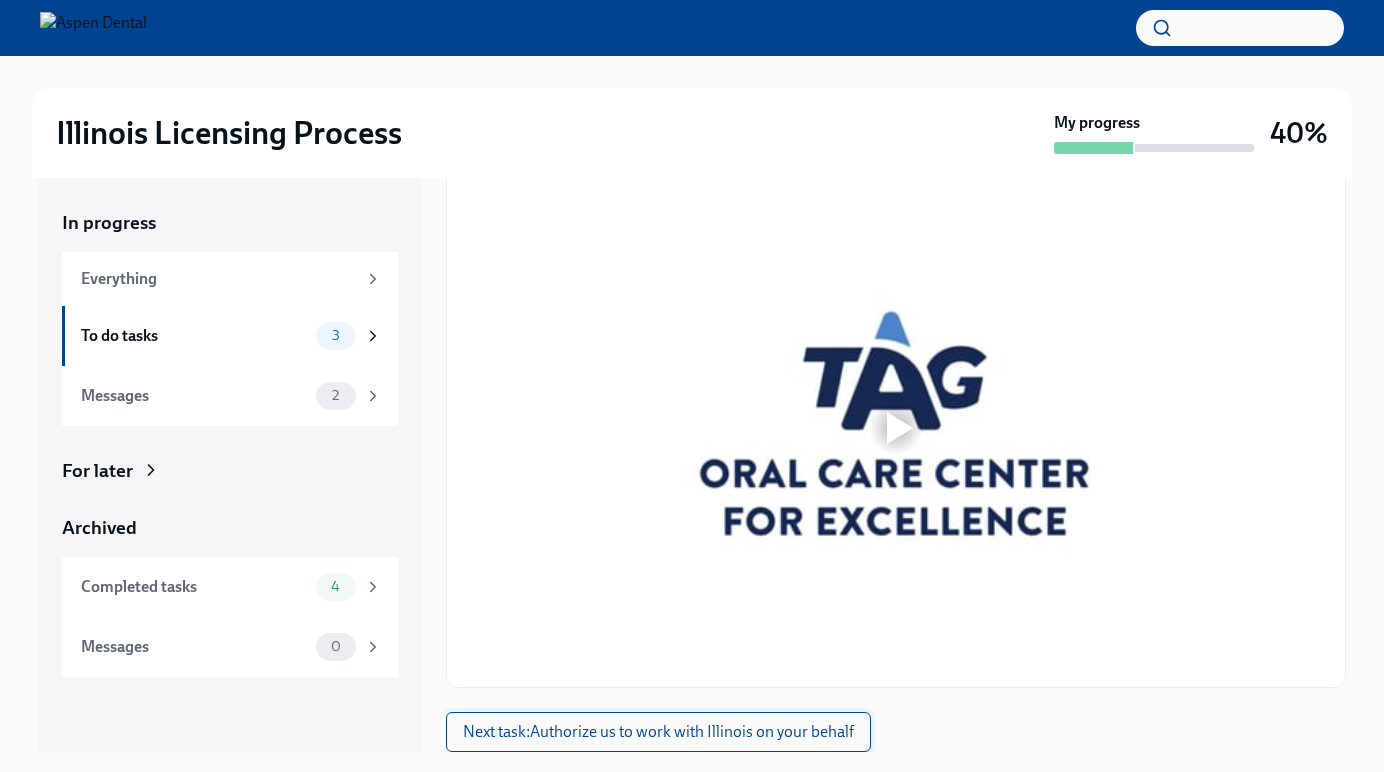 scroll, scrollTop: 1088, scrollLeft: 0, axis: vertical 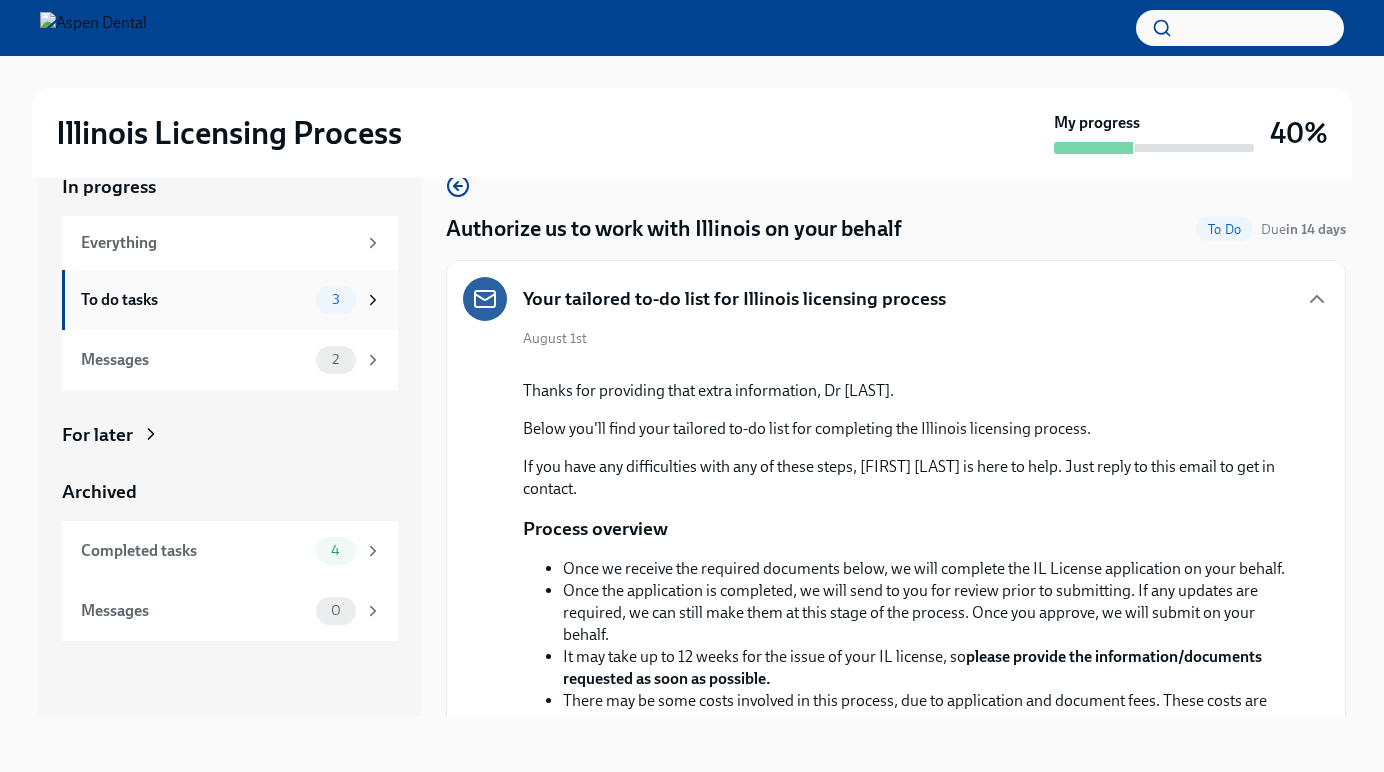 click on "3" at bounding box center (336, 299) 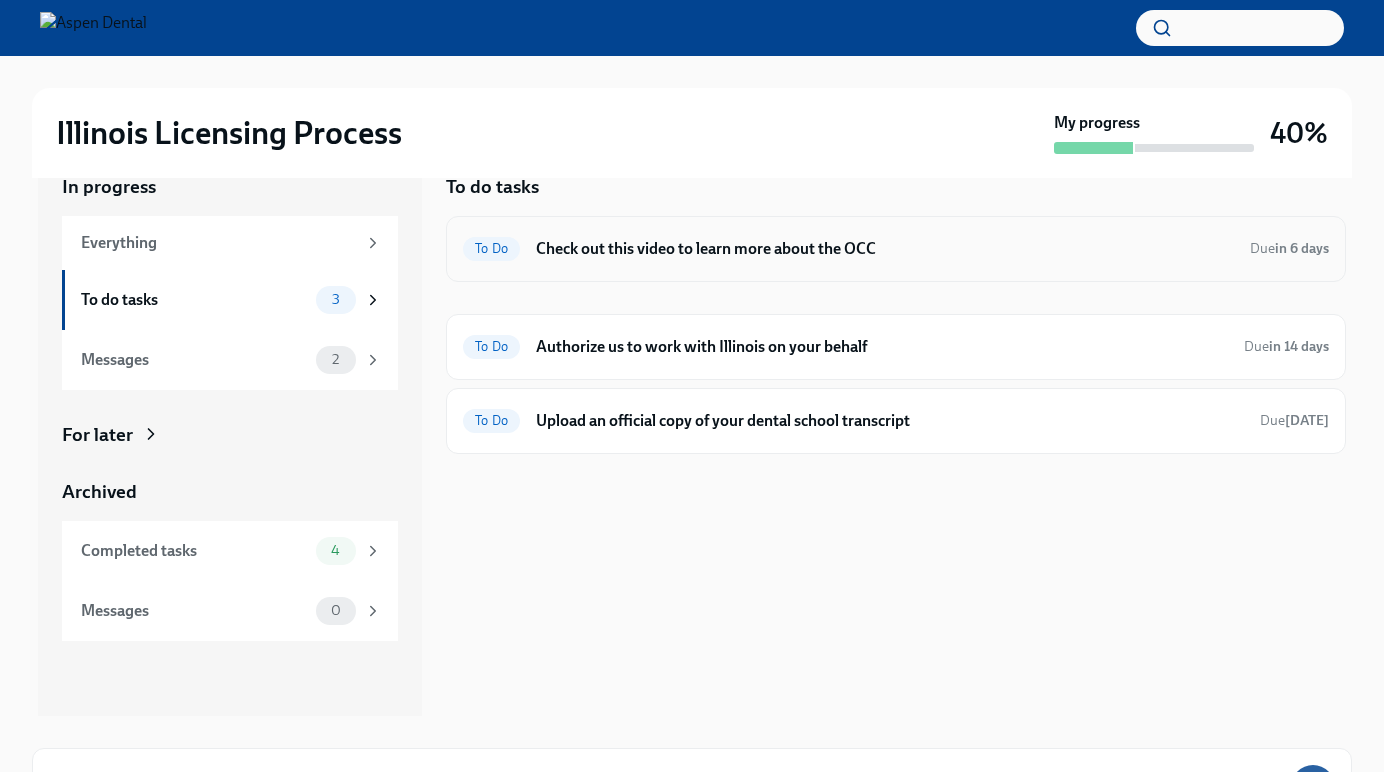 click on "Check out this video to learn more about the OCC" at bounding box center (885, 249) 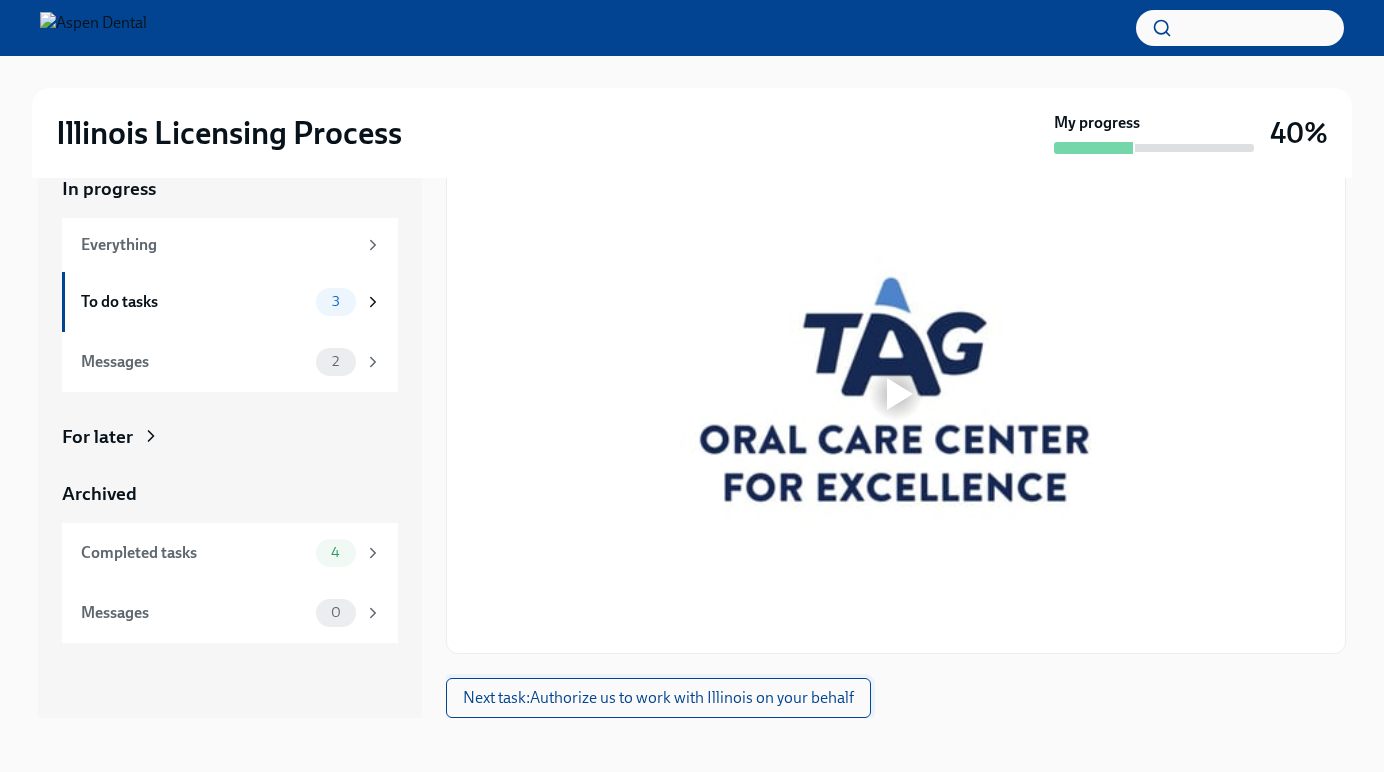 scroll, scrollTop: 303, scrollLeft: 0, axis: vertical 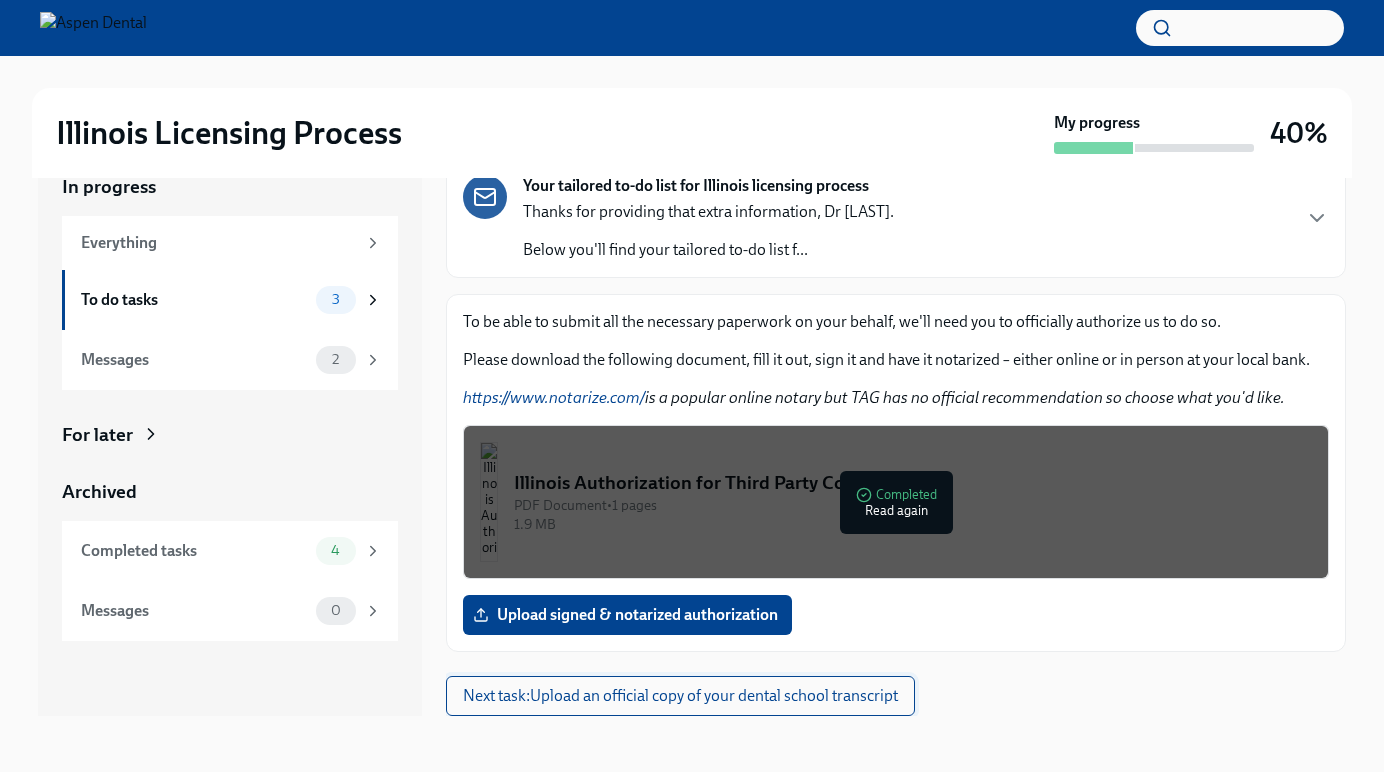 click on "Next task : Upload an official copy of your dental school transcript" at bounding box center (680, 696) 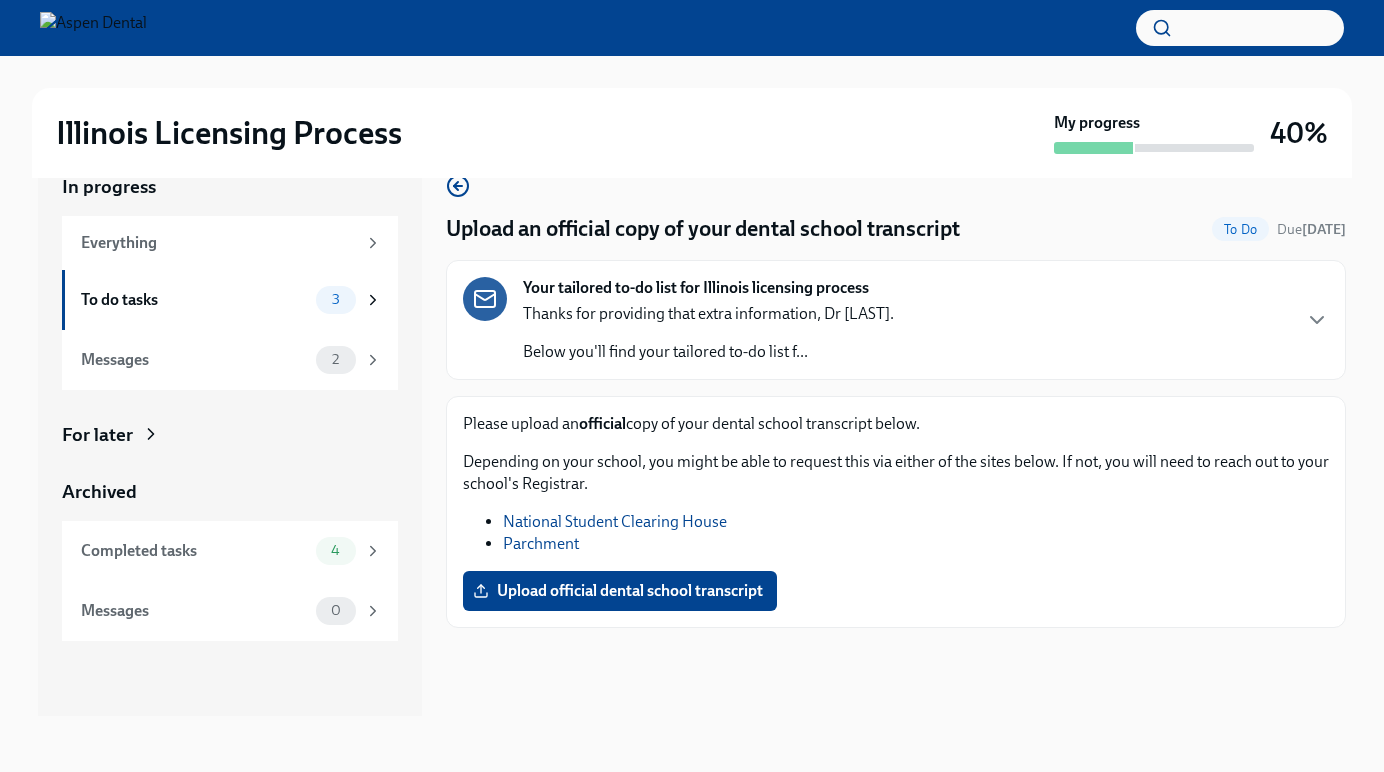 scroll, scrollTop: 0, scrollLeft: 0, axis: both 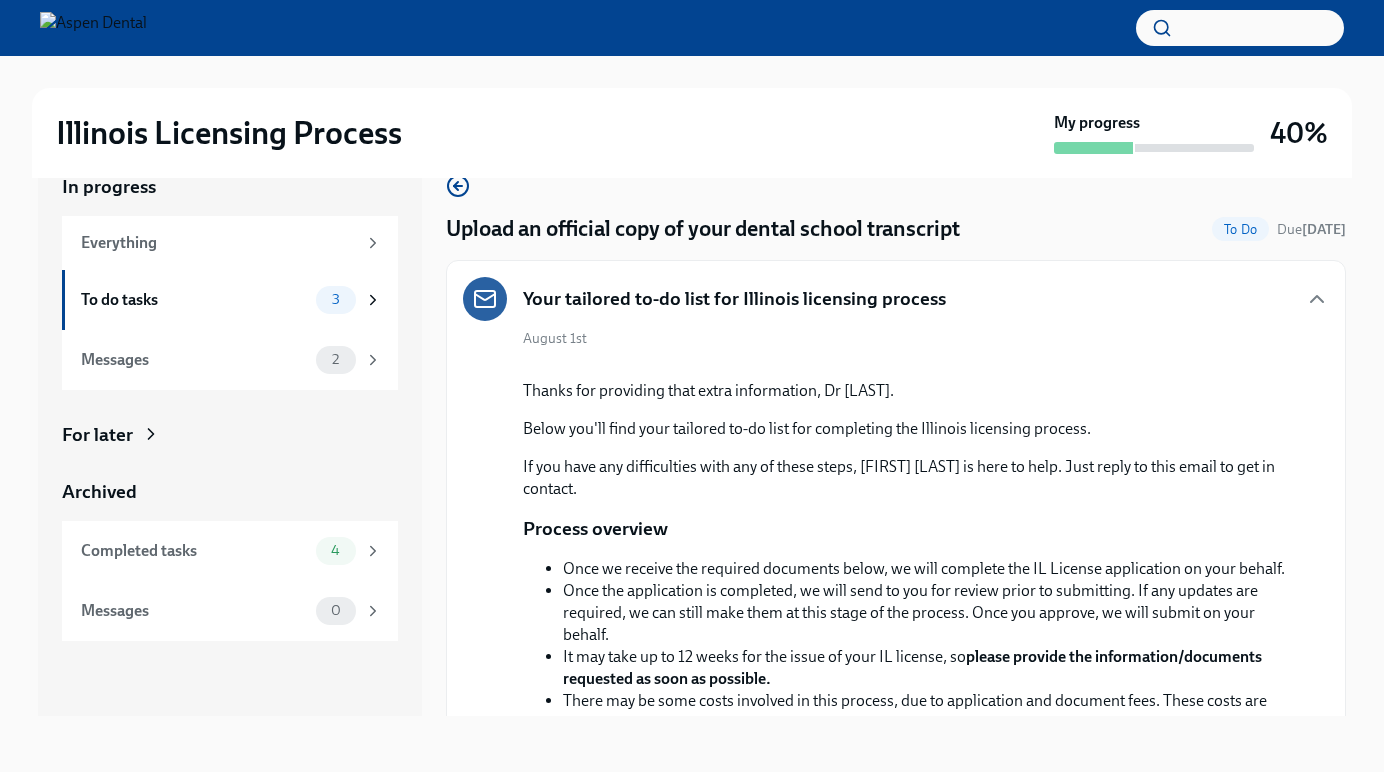 click on "[DATE] Thanks for providing that extra information, Dr [LAST].
Below you'll find your tailored to-do list for completing the Illinois licensing process.
If you have any difficulties with any of these steps, [FIRST] [LAST] is here to help. Just reply to this email to get in contact. Process overview
Once we receive the required documents below, we will complete the IL License application on your behalf.
Once the application is completed, we will send to you for review prior to submitting. If any updates are required, we can still make them at this stage of the process. Once you approve, we will submit on your behalf.
It may take up to 12 weeks for the issue of your IL license, so please provide the information/documents requested as soon as possible.
There may be some costs involved in this process, due to application and document fees. These costs are borne by you.
License Renewal
The renewal of the license will be the responsibility of the doctor.
There's an easy online" at bounding box center [896, 604] 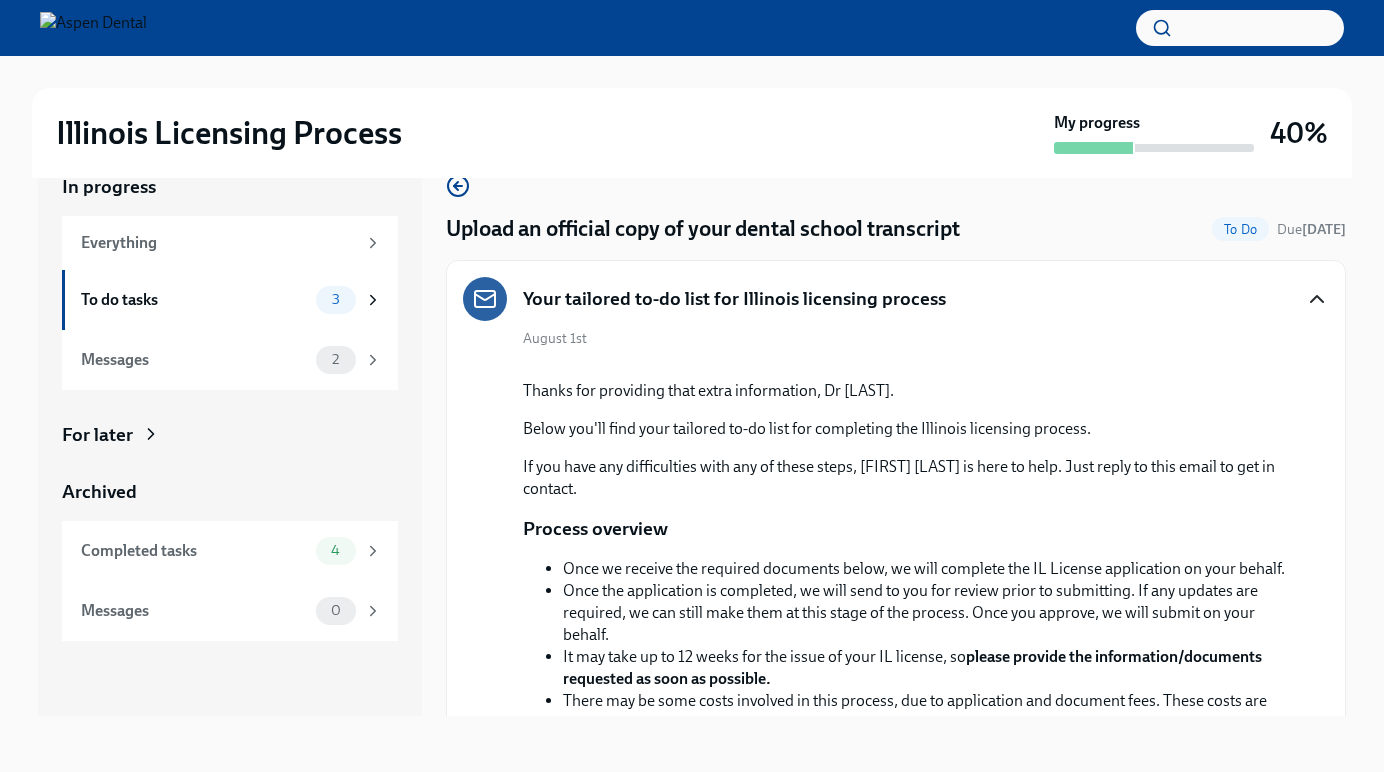 click 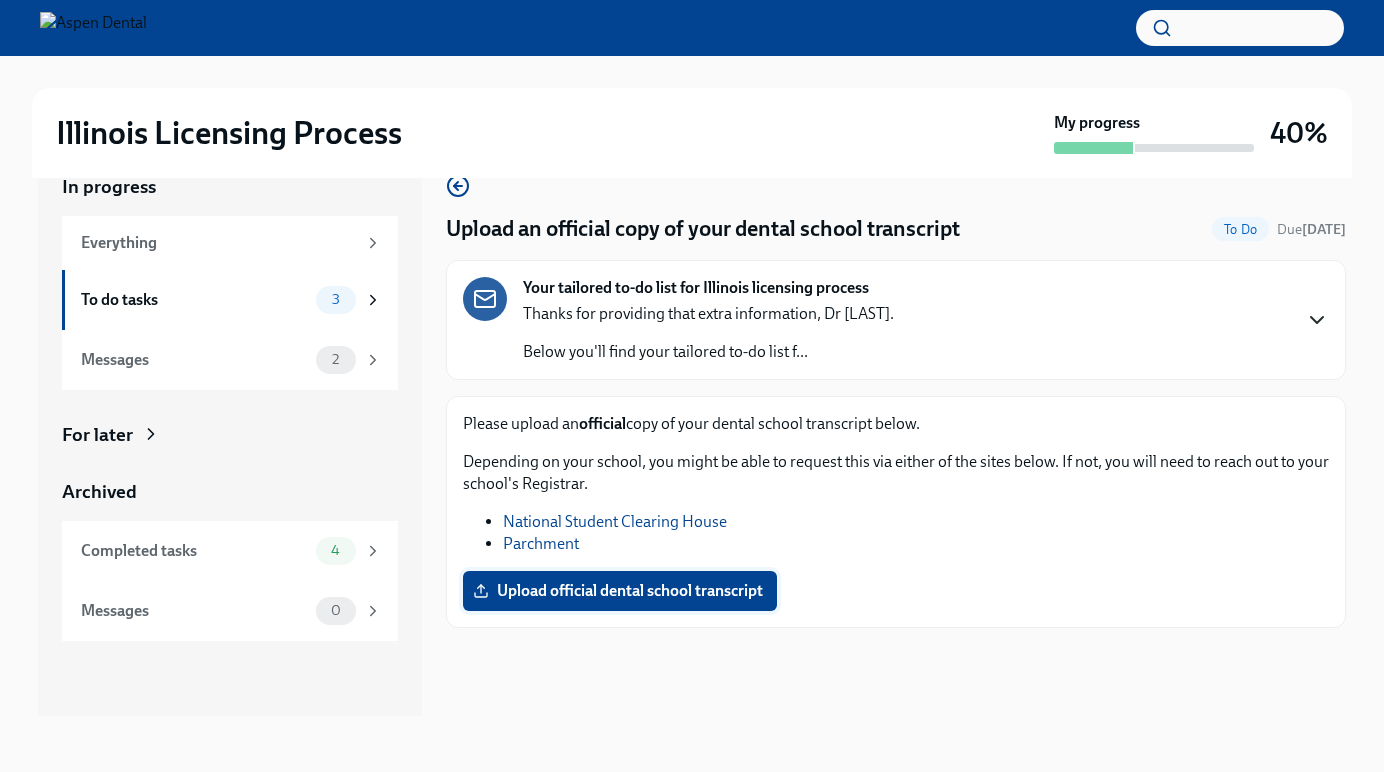 click on "Upload official dental school transcript" at bounding box center [620, 591] 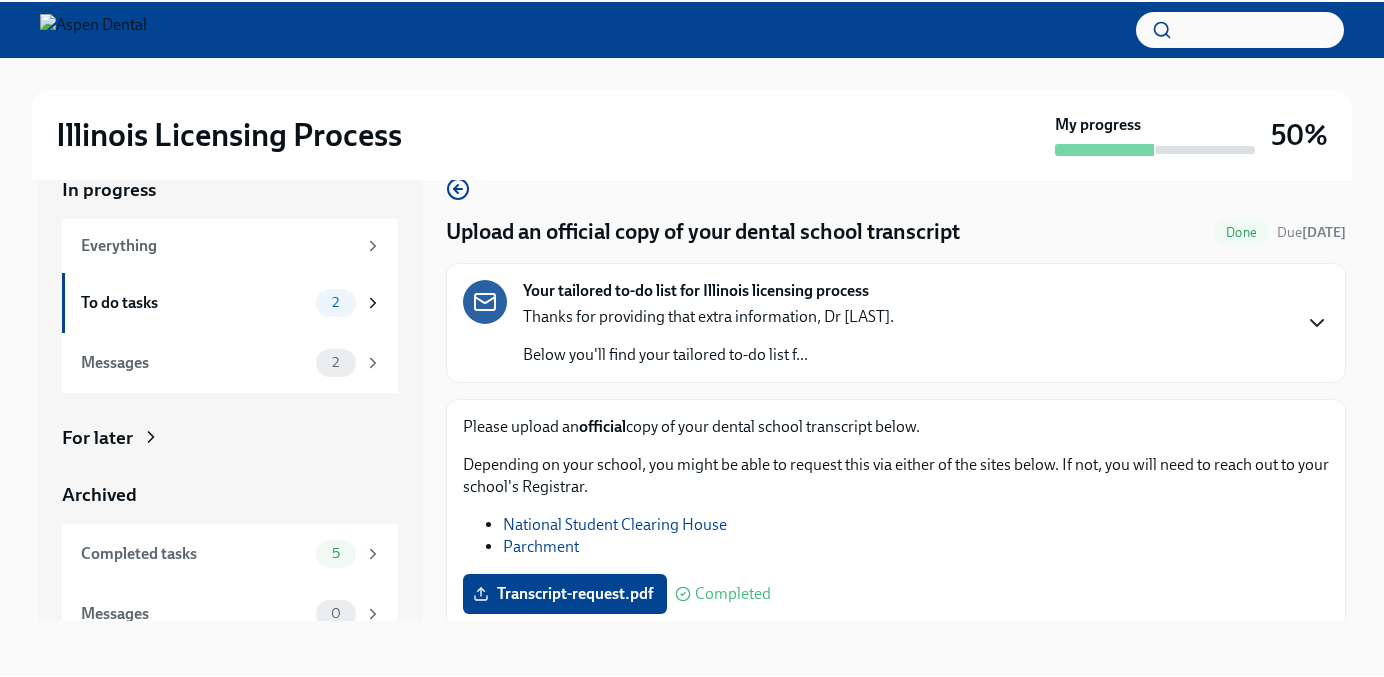 scroll, scrollTop: 33, scrollLeft: 0, axis: vertical 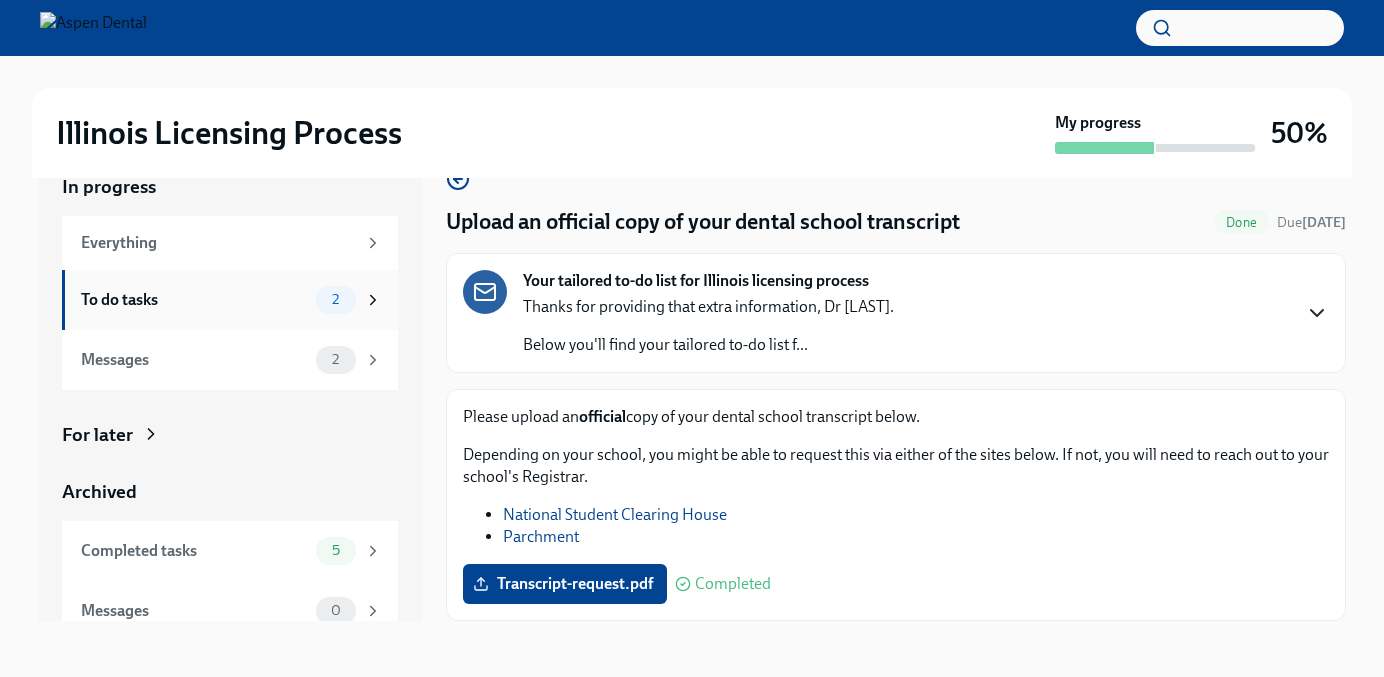 click on "To do tasks 2" at bounding box center [230, 300] 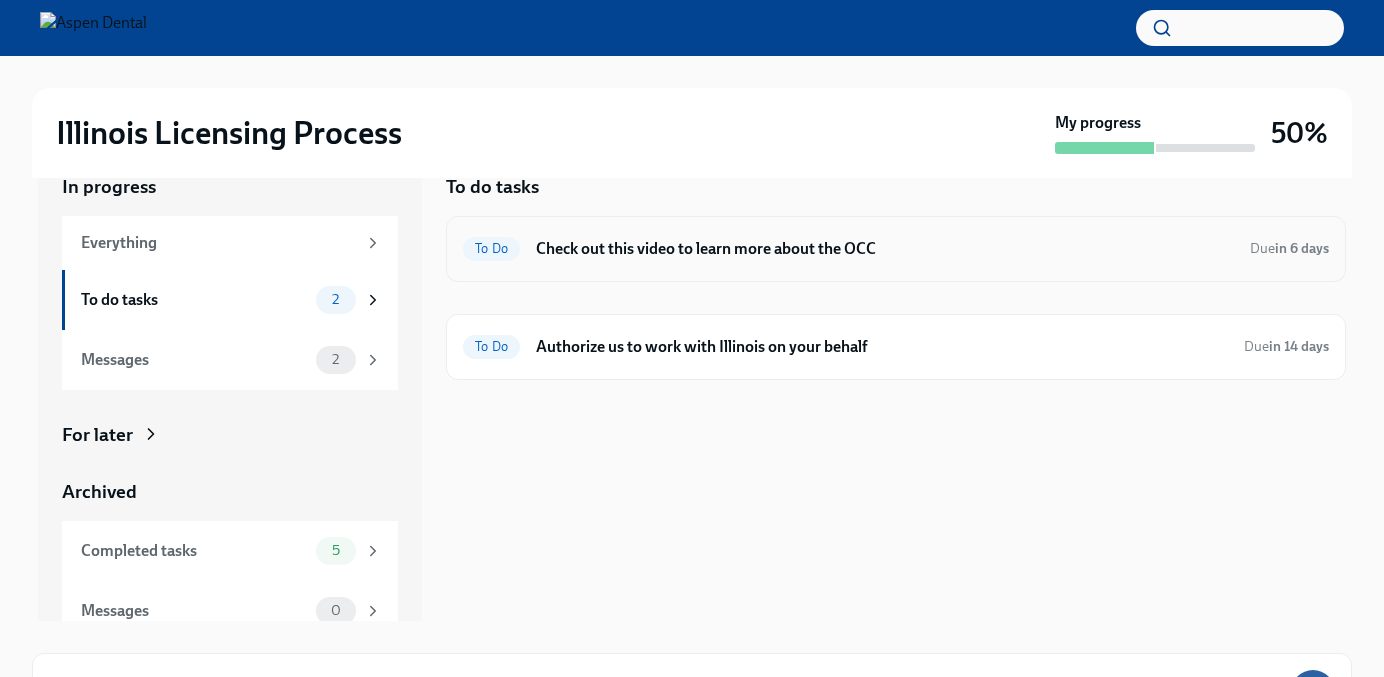 click on "To Do Check out this video to learn more about the OCC Due in 6 days" at bounding box center [896, 249] 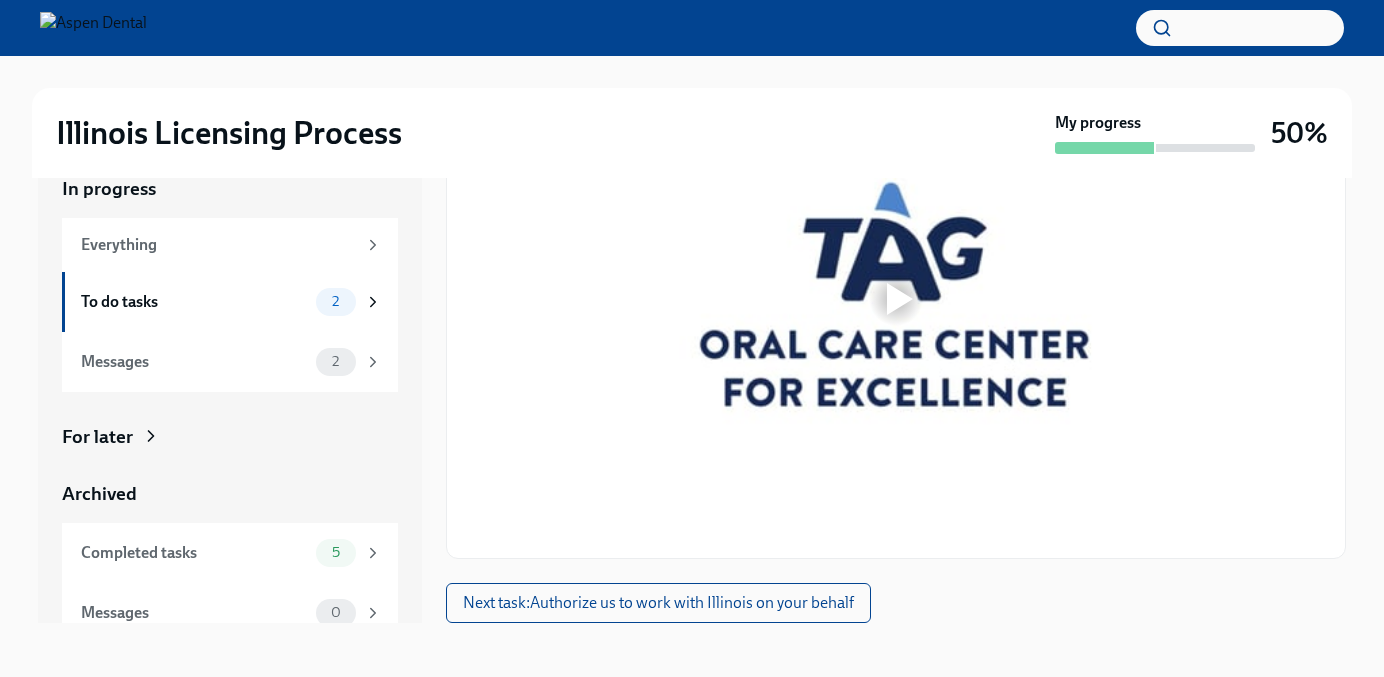 scroll, scrollTop: 398, scrollLeft: 0, axis: vertical 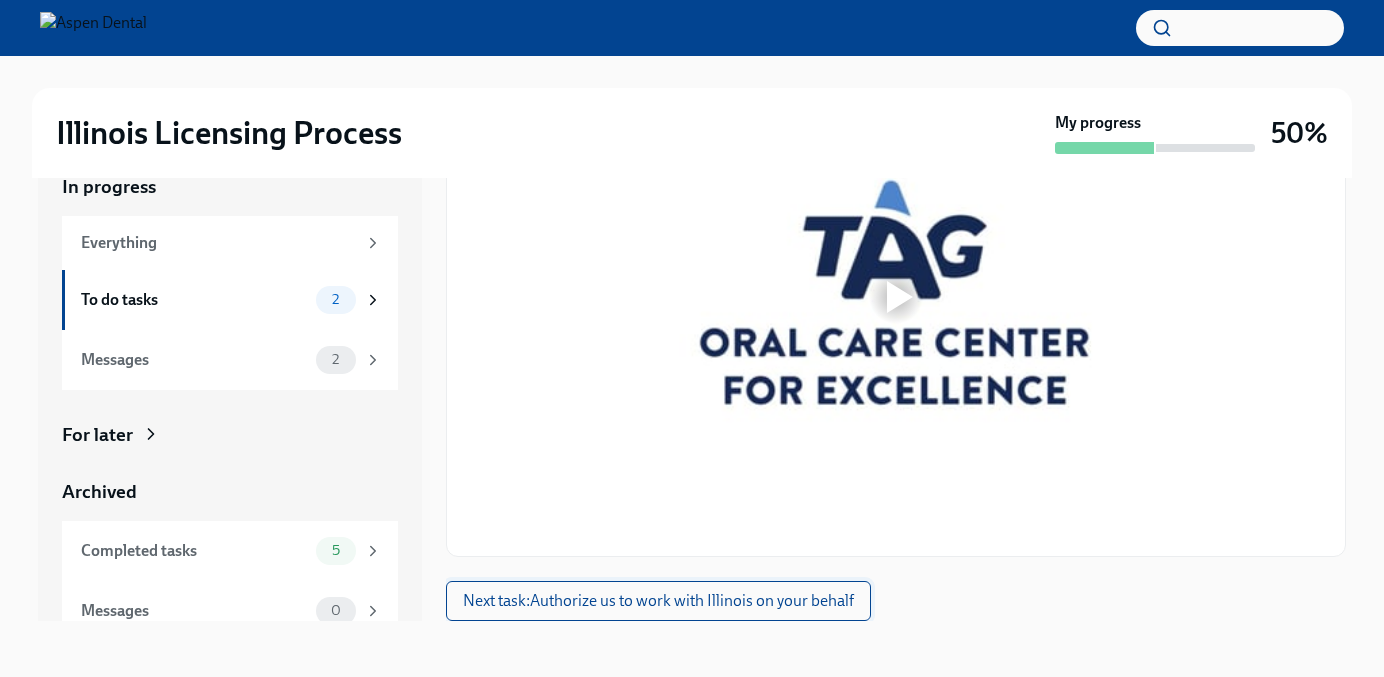click on "Next task :  Authorize us to work with Illinois on your behalf" at bounding box center [658, 601] 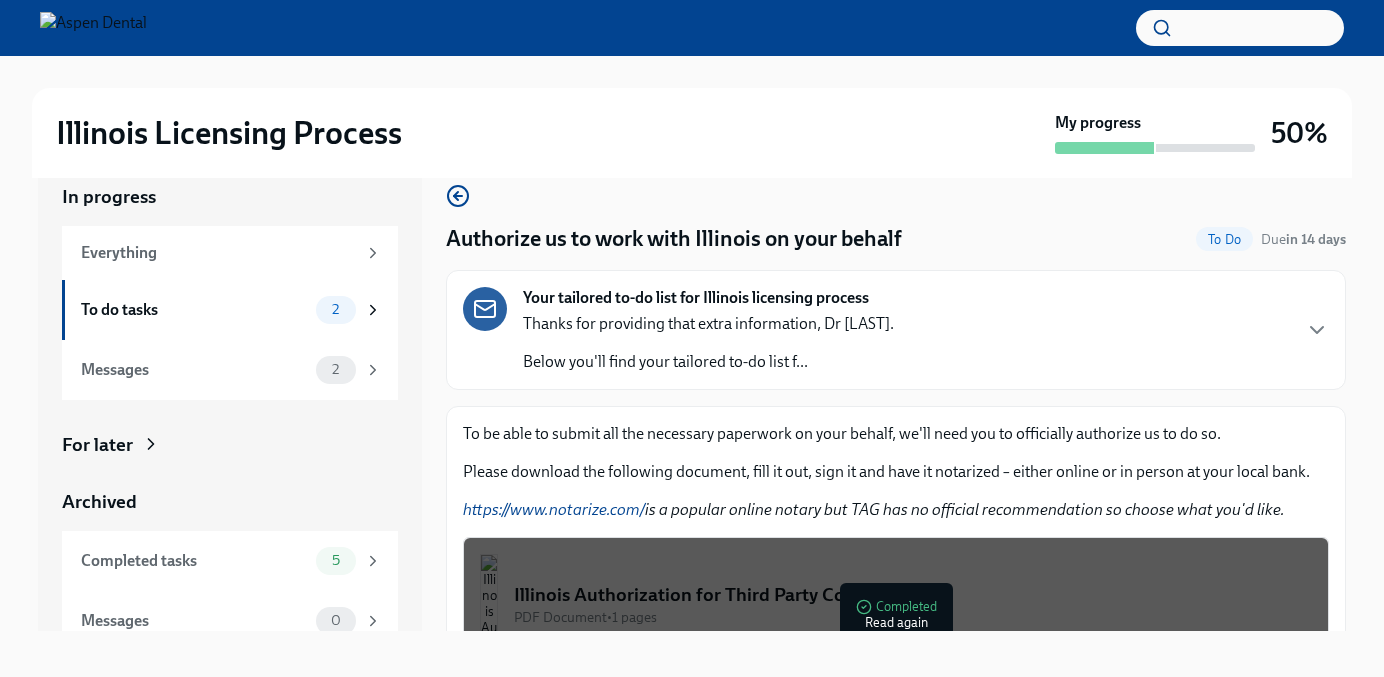 scroll, scrollTop: 26, scrollLeft: 0, axis: vertical 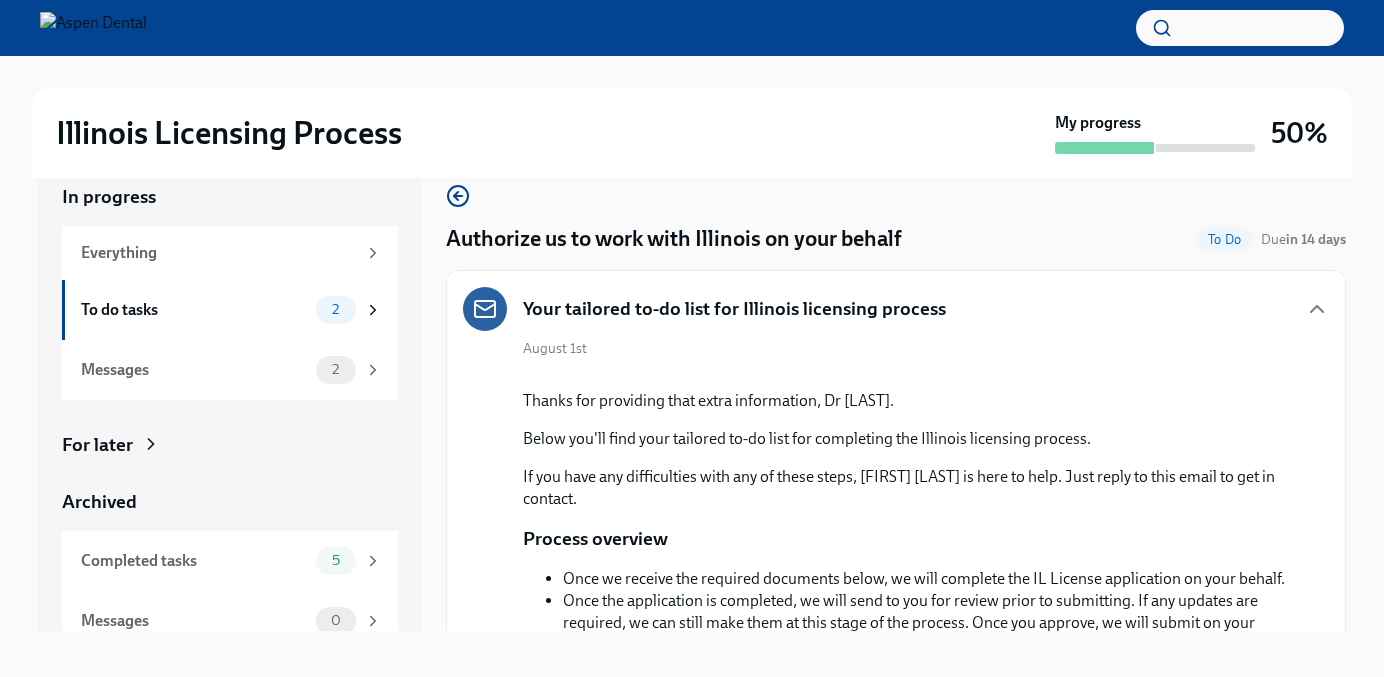 click on "[DATE] Thanks for providing that extra information, Dr [LAST].
Below you'll find your tailored to-do list for completing the Illinois licensing process.
If you have any difficulties with any of these steps, [FIRST] [LAST] is here to help. Just reply to this email to get in contact. Process overview
Once we receive the required documents below, we will complete the IL License application on your behalf.
Once the application is completed, we will send to you for review prior to submitting. If any updates are required, we can still make them at this stage of the process. Once you approve, we will submit on your behalf.
It may take up to 12 weeks for the issue of your IL license, so please provide the information/documents requested as soon as possible.
There may be some costs involved in this process, due to application and document fees. These costs are borne by you.
License Renewal
The renewal of the license will be the responsibility of the doctor.
There's an easy online" at bounding box center (896, 614) 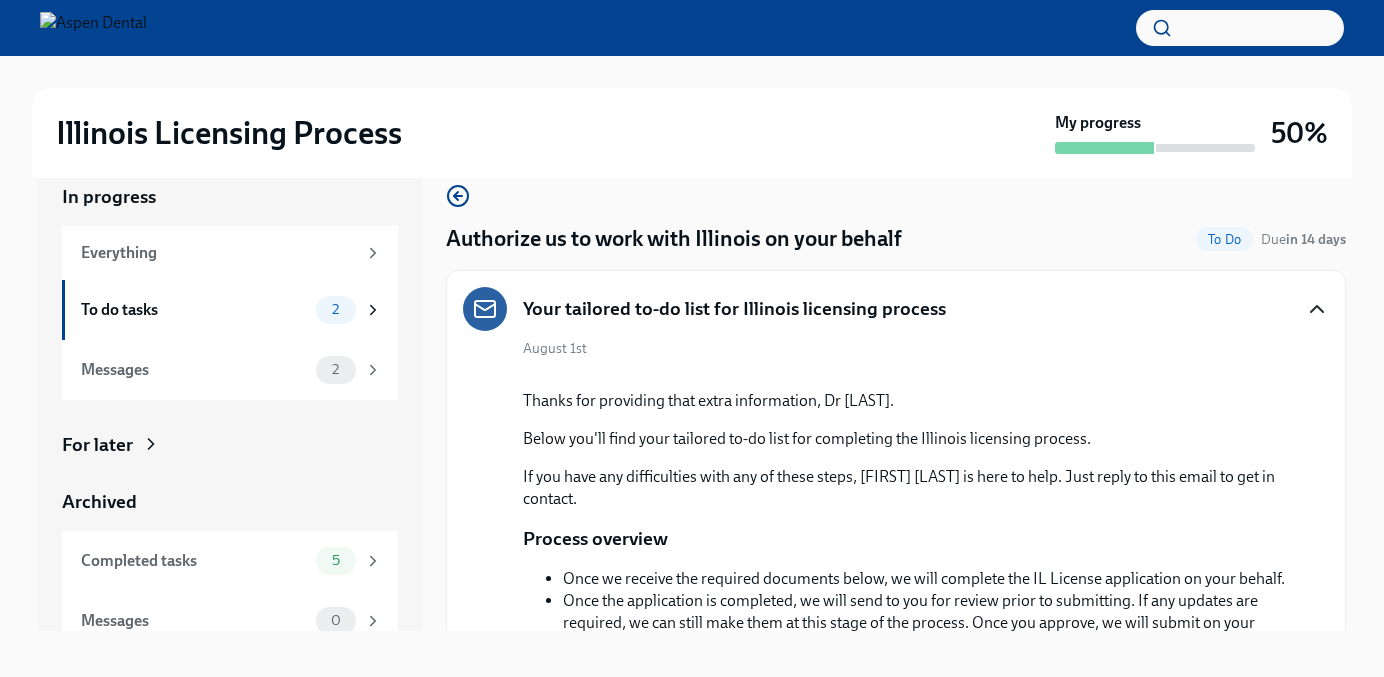 click 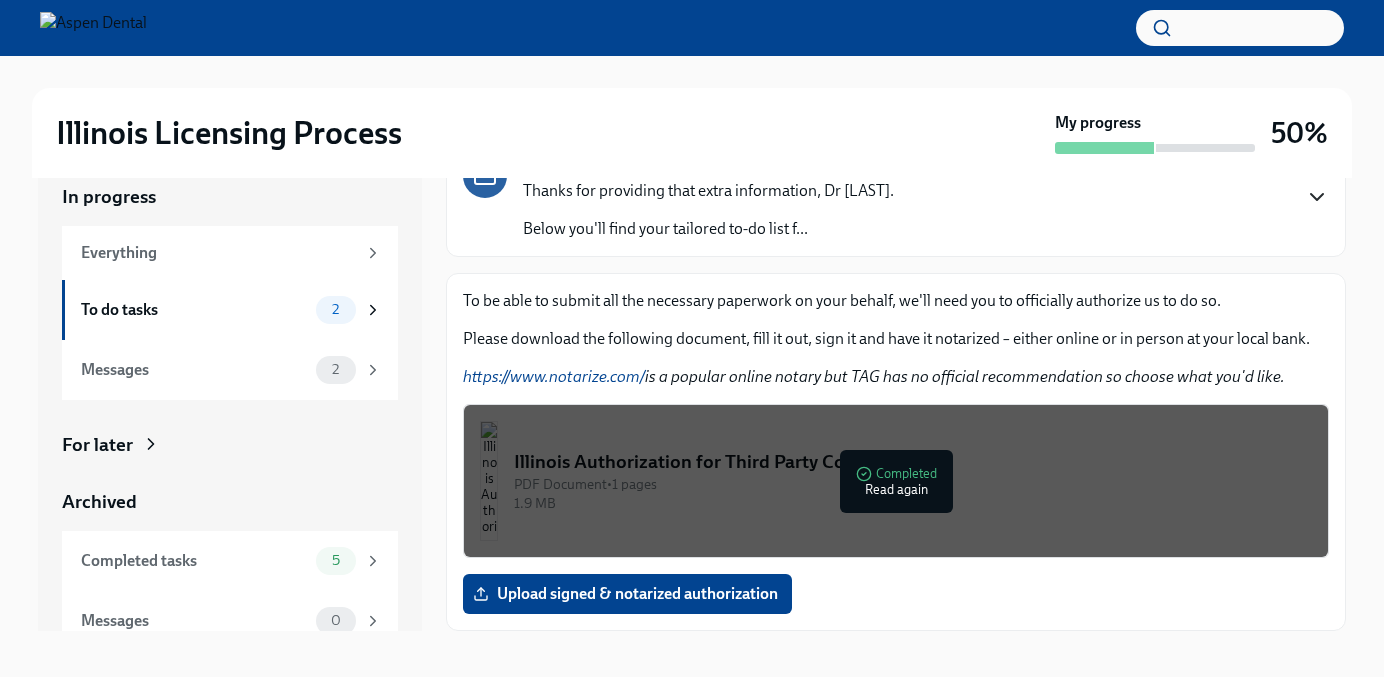 scroll, scrollTop: 133, scrollLeft: 0, axis: vertical 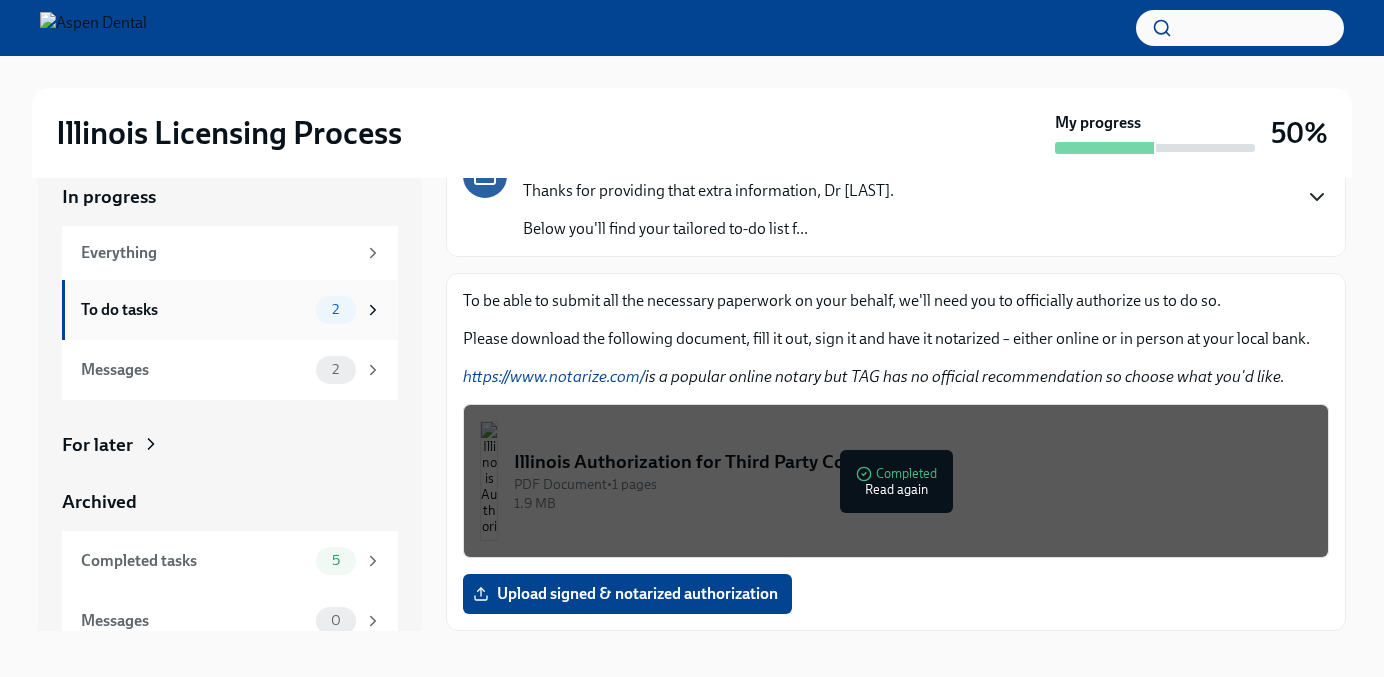 click on "2" at bounding box center (336, 310) 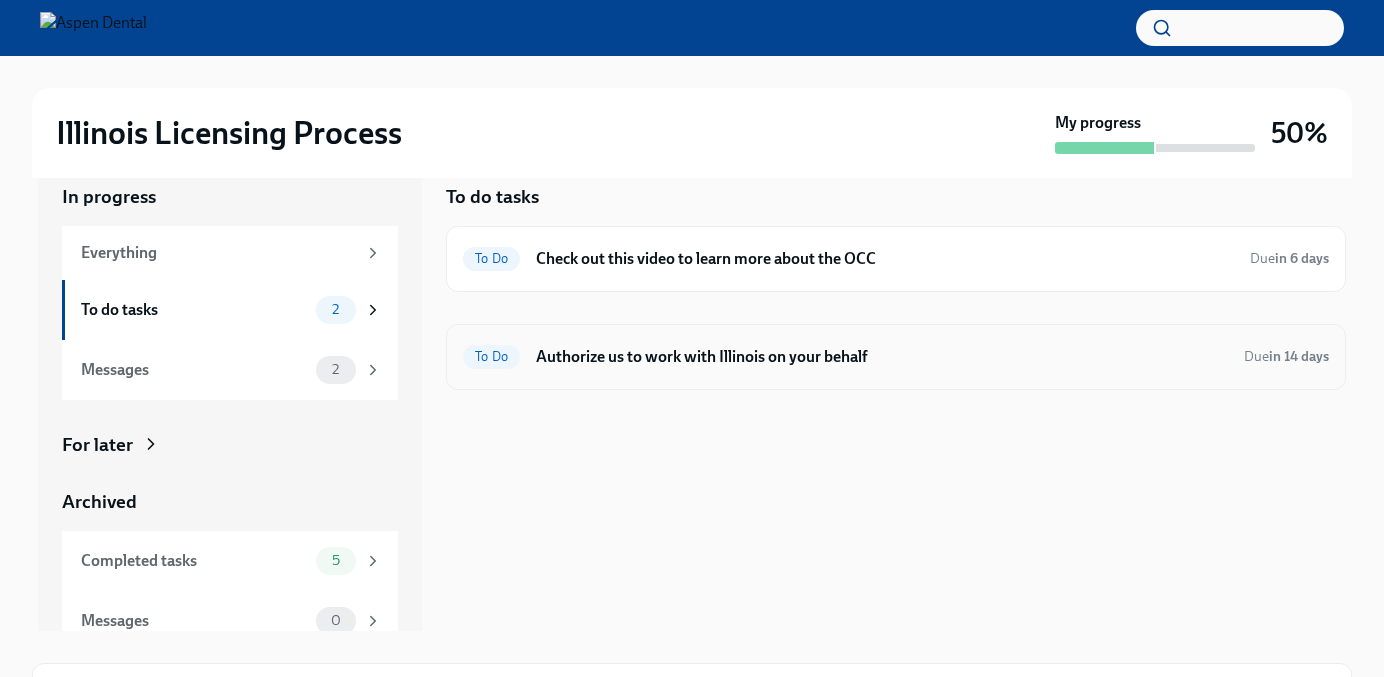 click on "Authorize us to work with Illinois on your behalf" at bounding box center [882, 357] 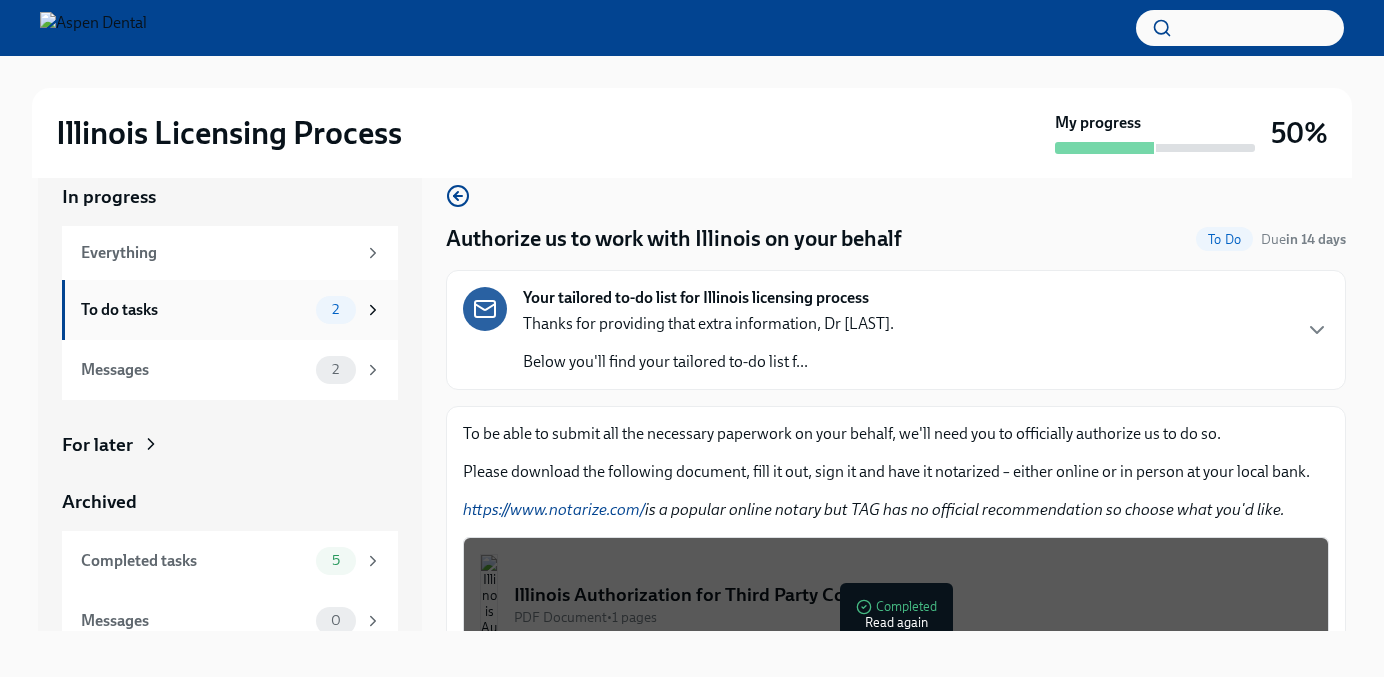 click on "To do tasks" at bounding box center (194, 310) 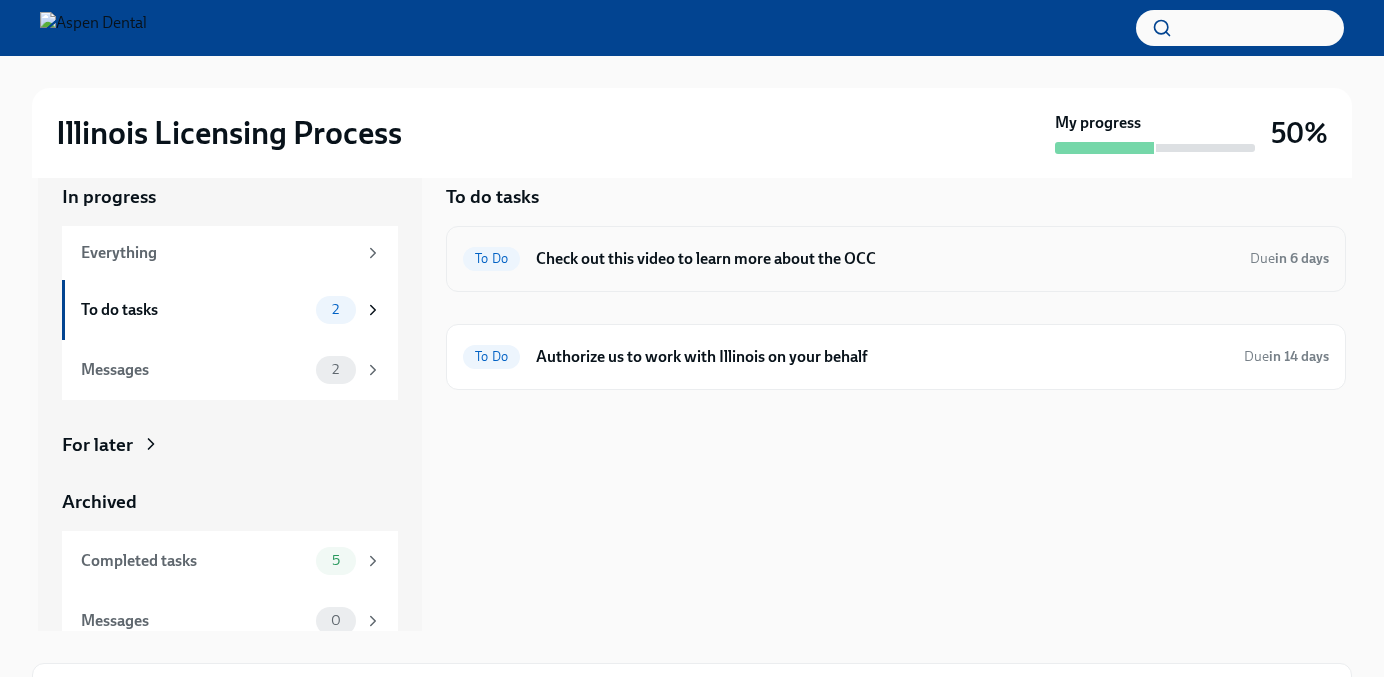 click on "To Do Check out this video to learn more about the OCC Due in 6 days" at bounding box center (896, 259) 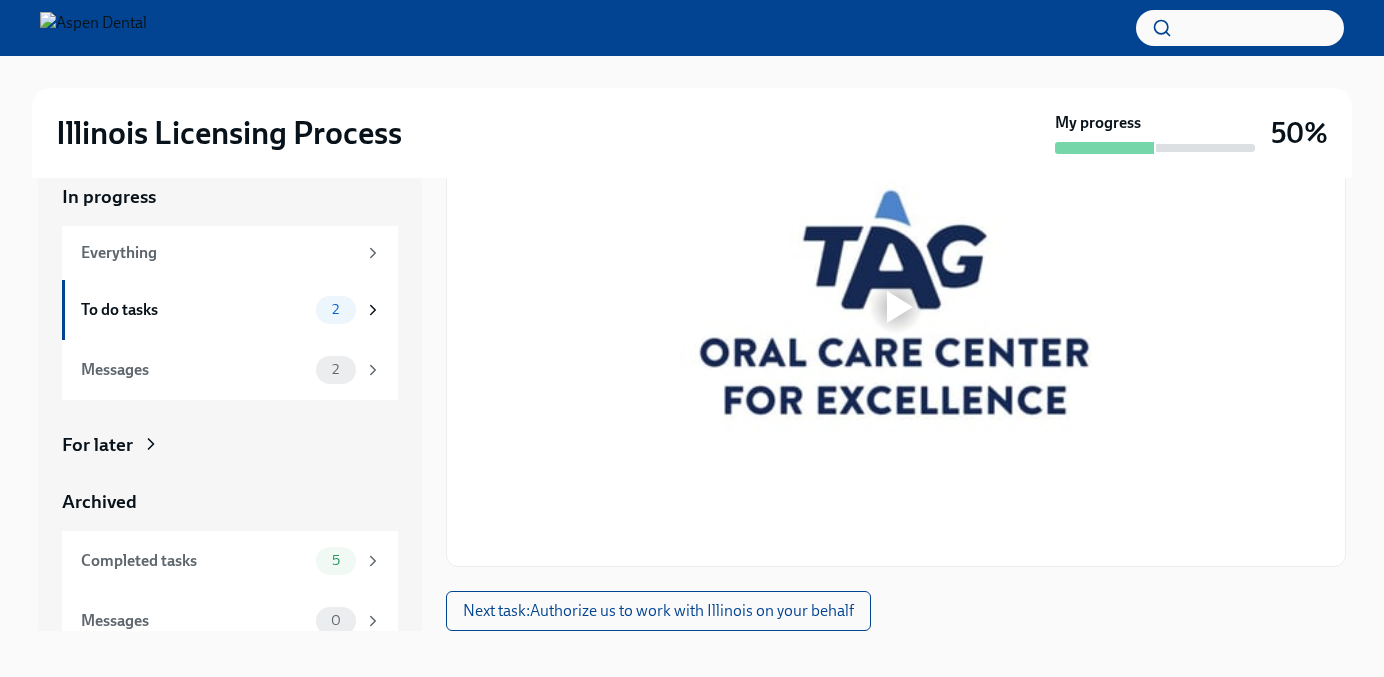 scroll, scrollTop: 398, scrollLeft: 0, axis: vertical 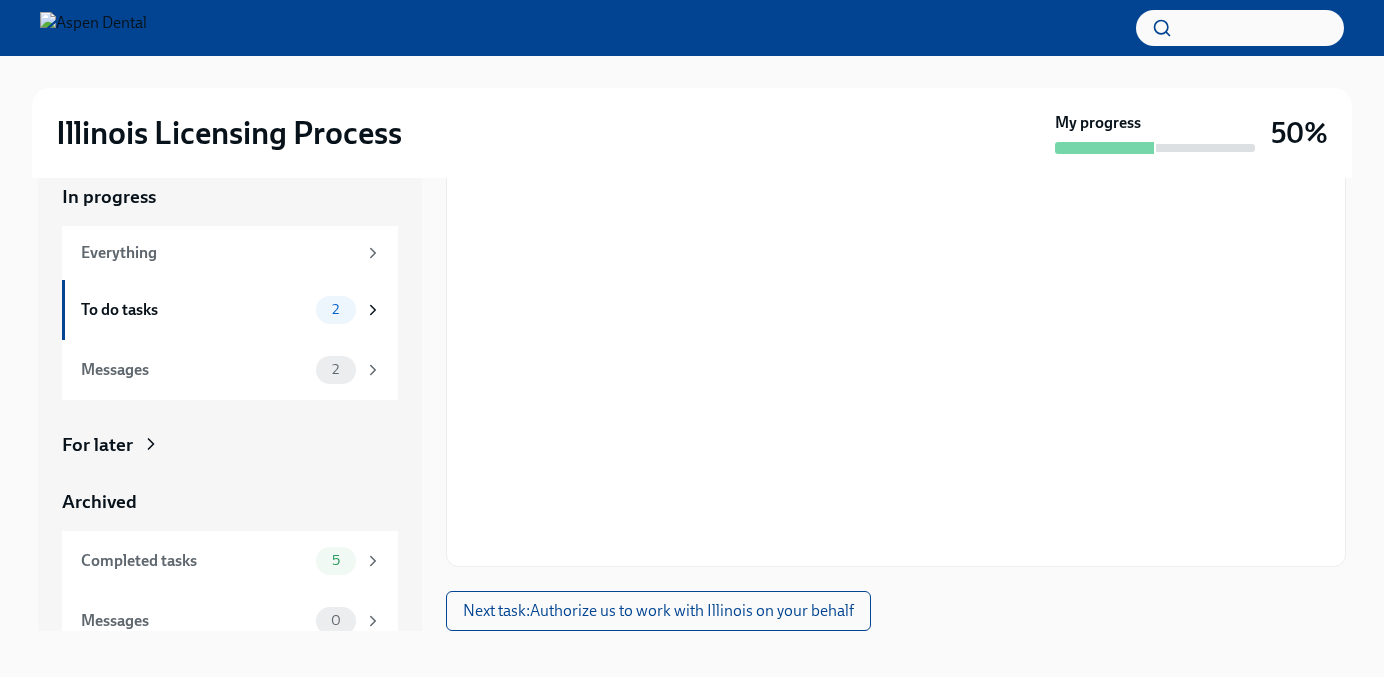 click on "Check out this video to learn more about the OCC To Do Due in 6 days Time to begin your Illinois license application Hi Dr [LAST]!
We’re excited to support your next step with Aspen Dental and the TAG Oral Care Cen ... In this 3min video, Dr Judge and Dr Rawal talk all things OCC and the impact it can have on you! Next task : Authorize us to work with Illinois on your behalf" at bounding box center (896, 208) 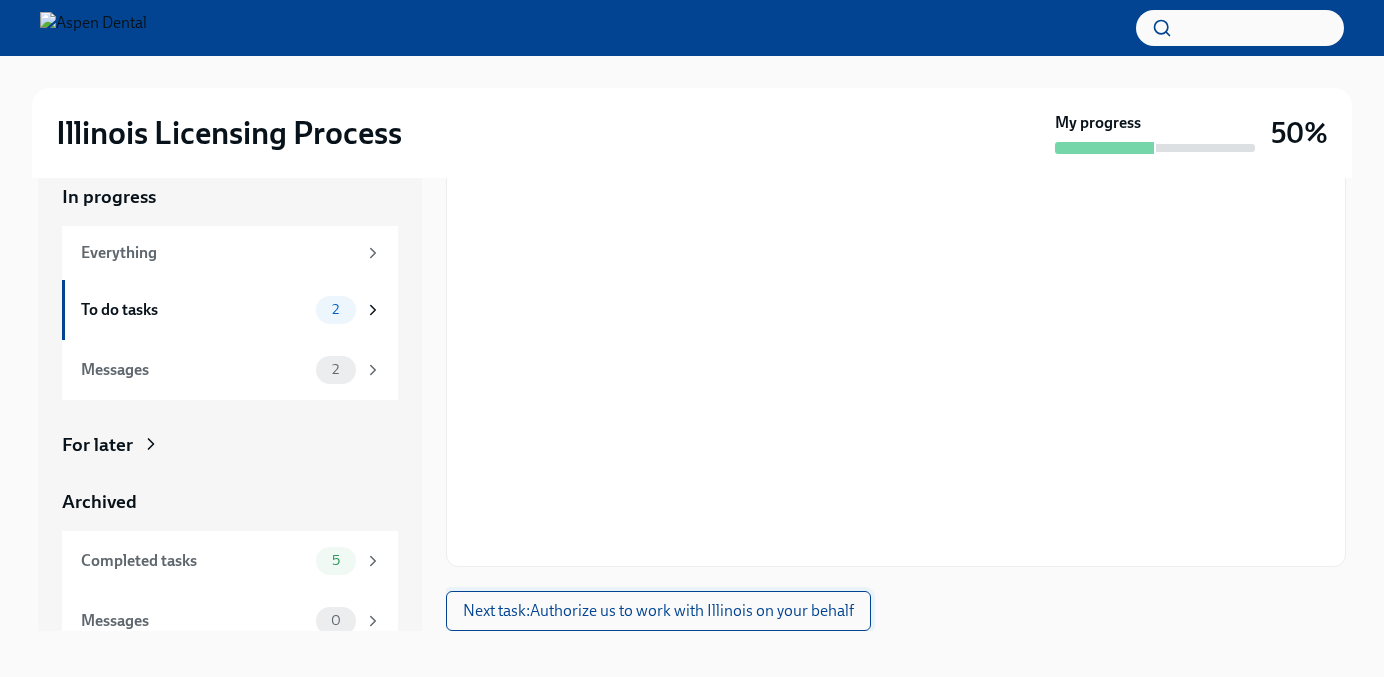 click on "Next task :  Authorize us to work with Illinois on your behalf" at bounding box center (658, 611) 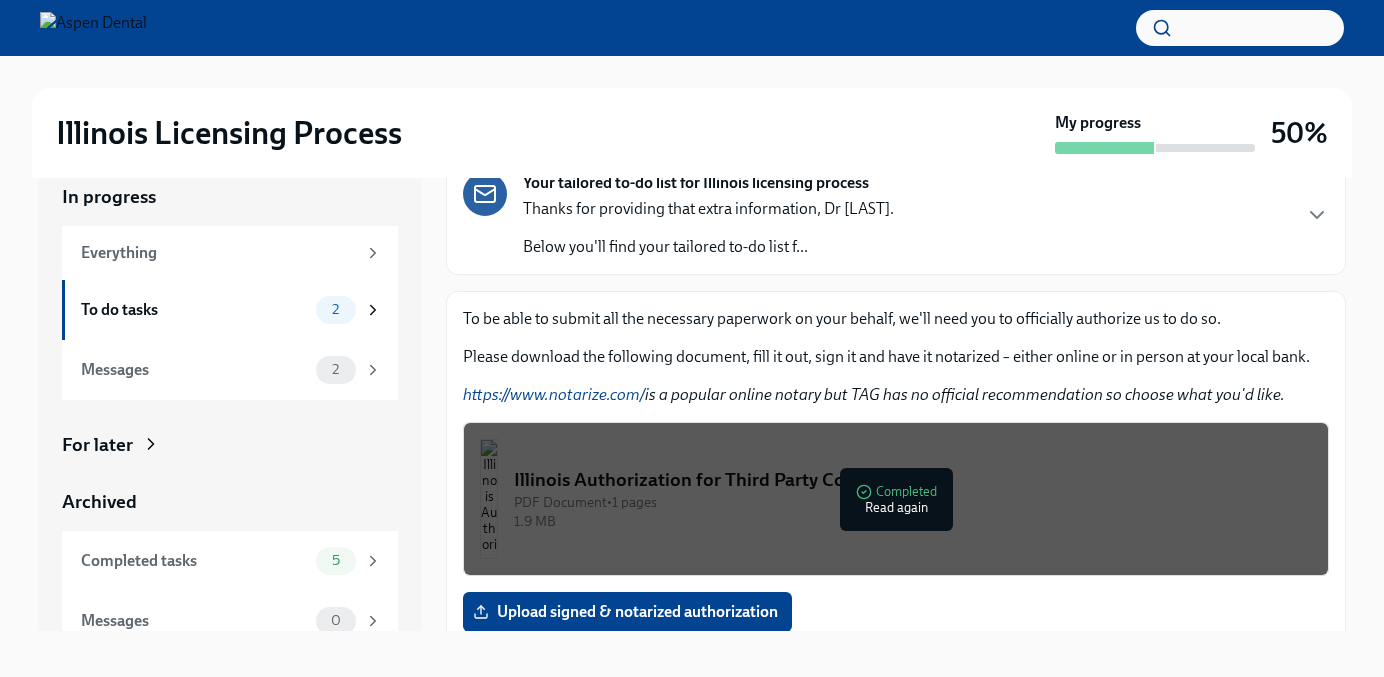 scroll, scrollTop: 0, scrollLeft: 0, axis: both 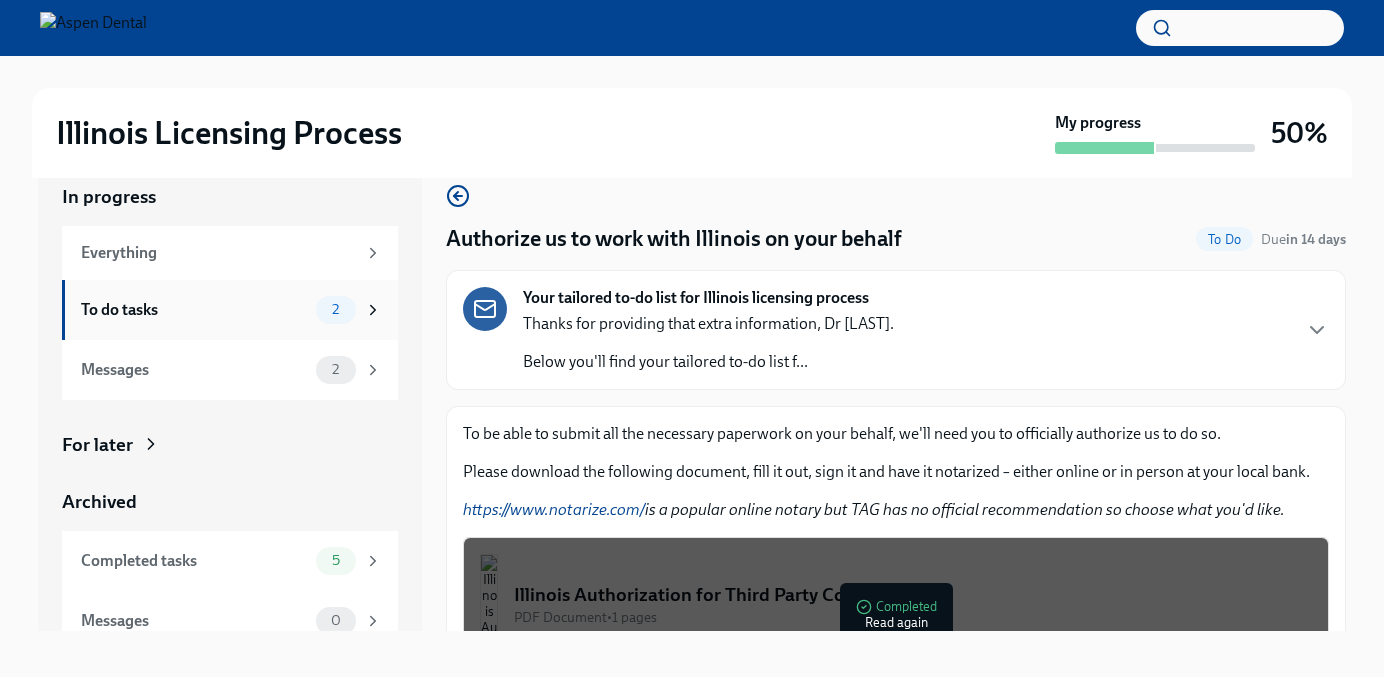 click on "To do tasks 2" at bounding box center [230, 310] 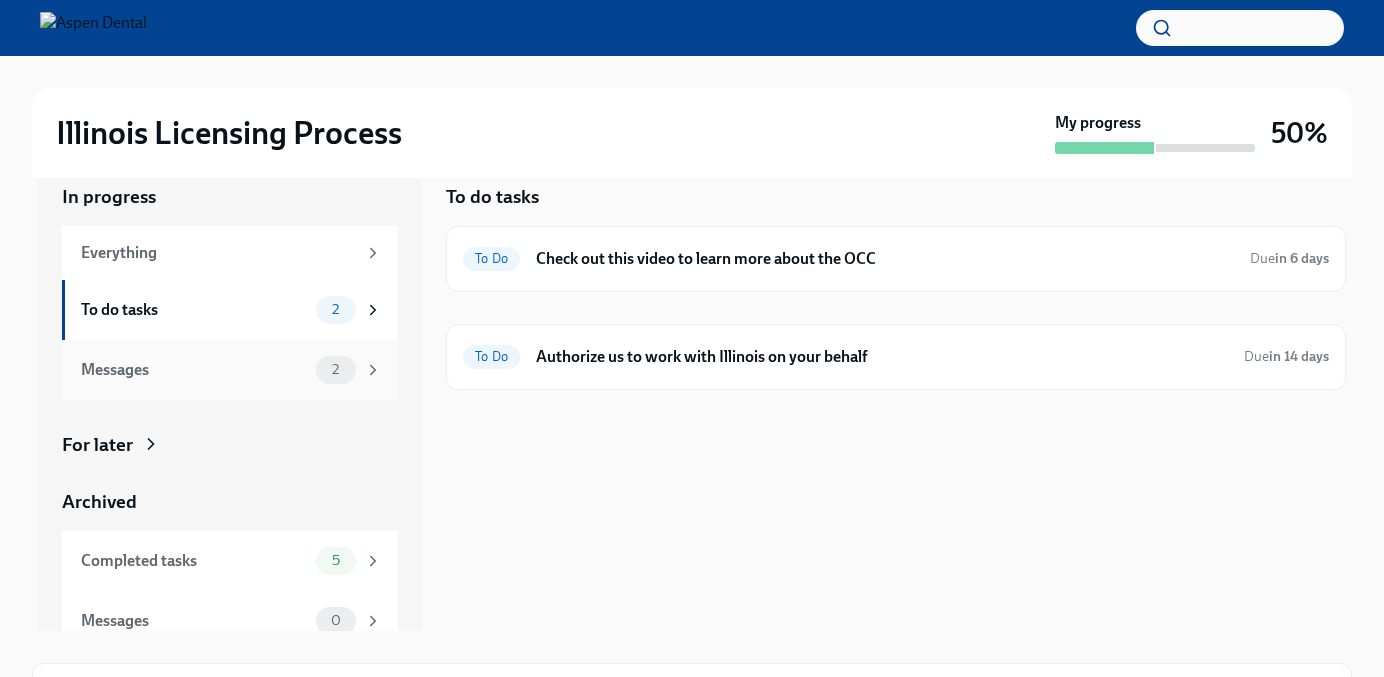 click on "Messages 2" at bounding box center [230, 370] 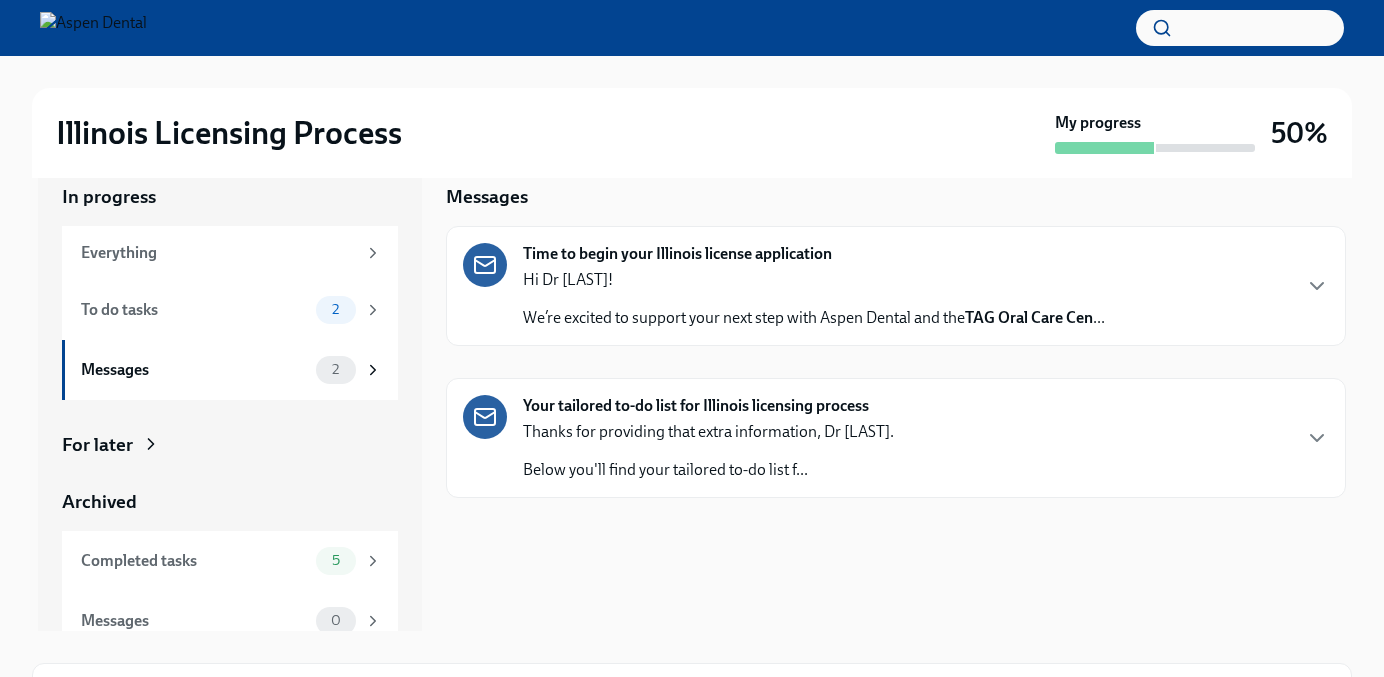 click on "We’re excited to support your next step with Aspen Dental and the TAG Oral Care Cen ..." at bounding box center (814, 318) 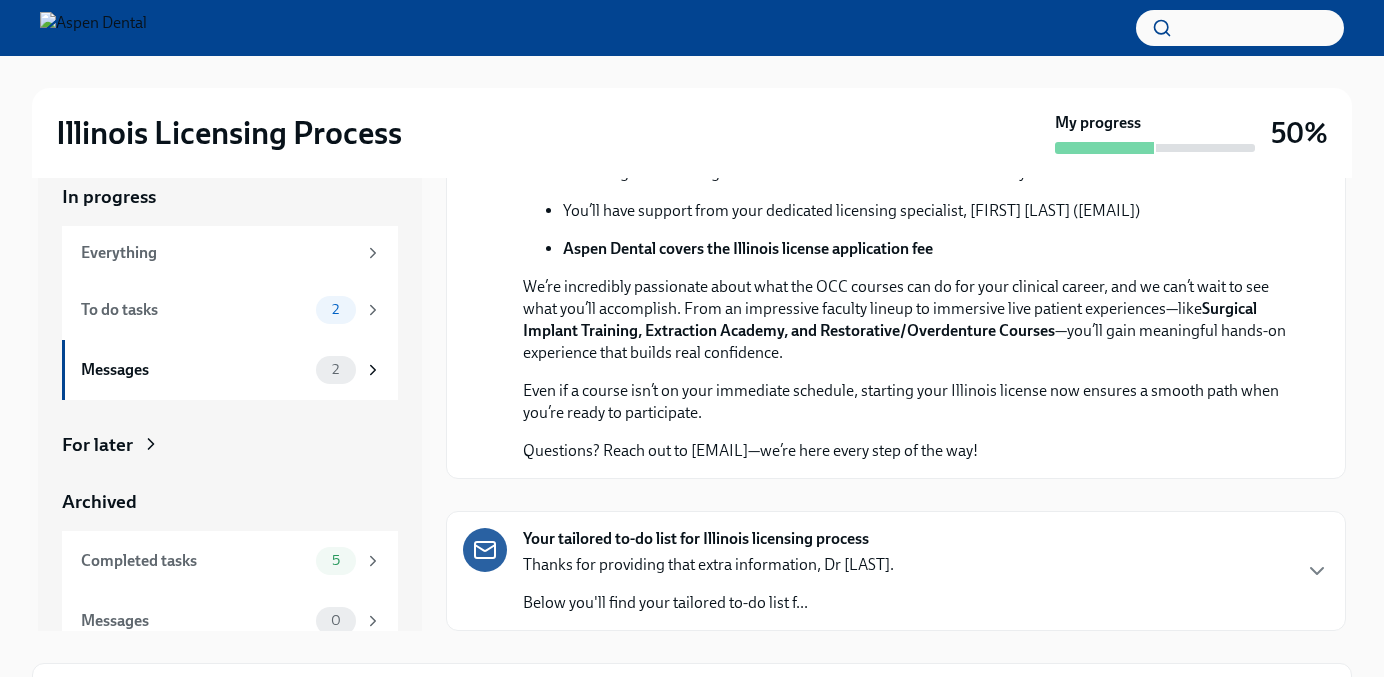 scroll, scrollTop: 651, scrollLeft: 0, axis: vertical 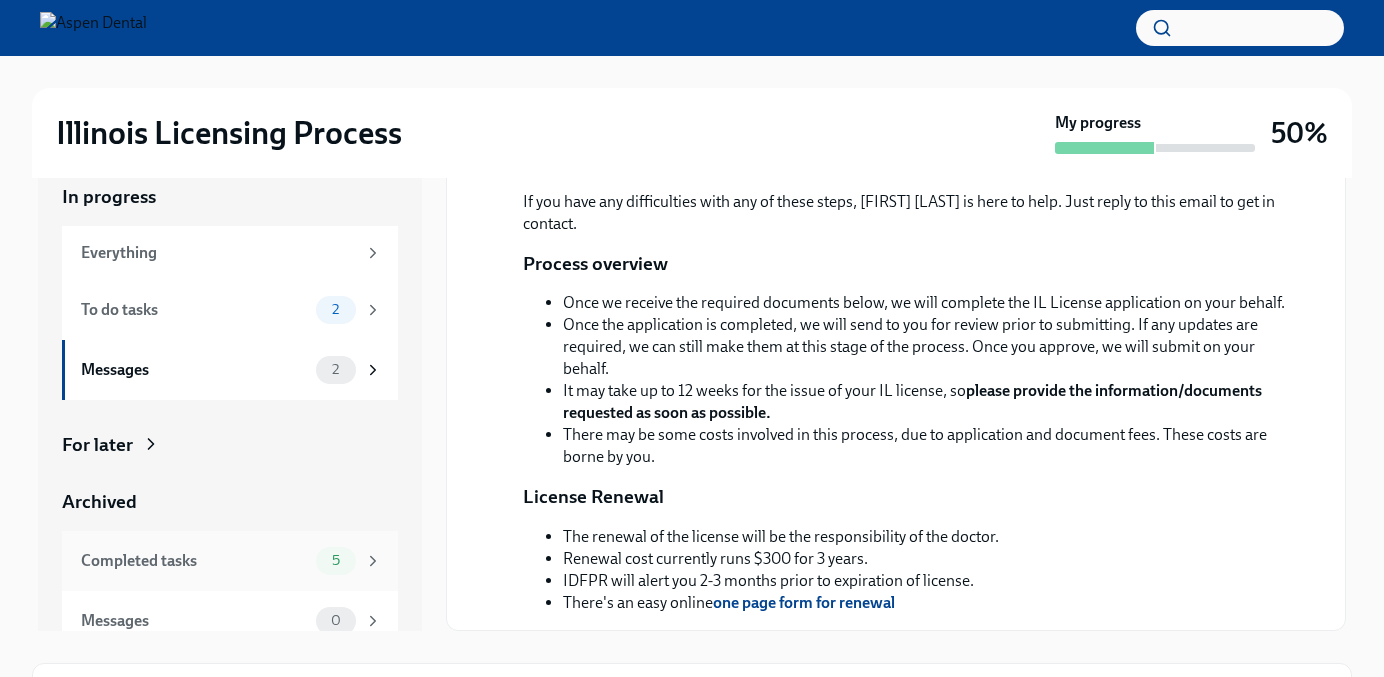 click on "5" at bounding box center [336, 561] 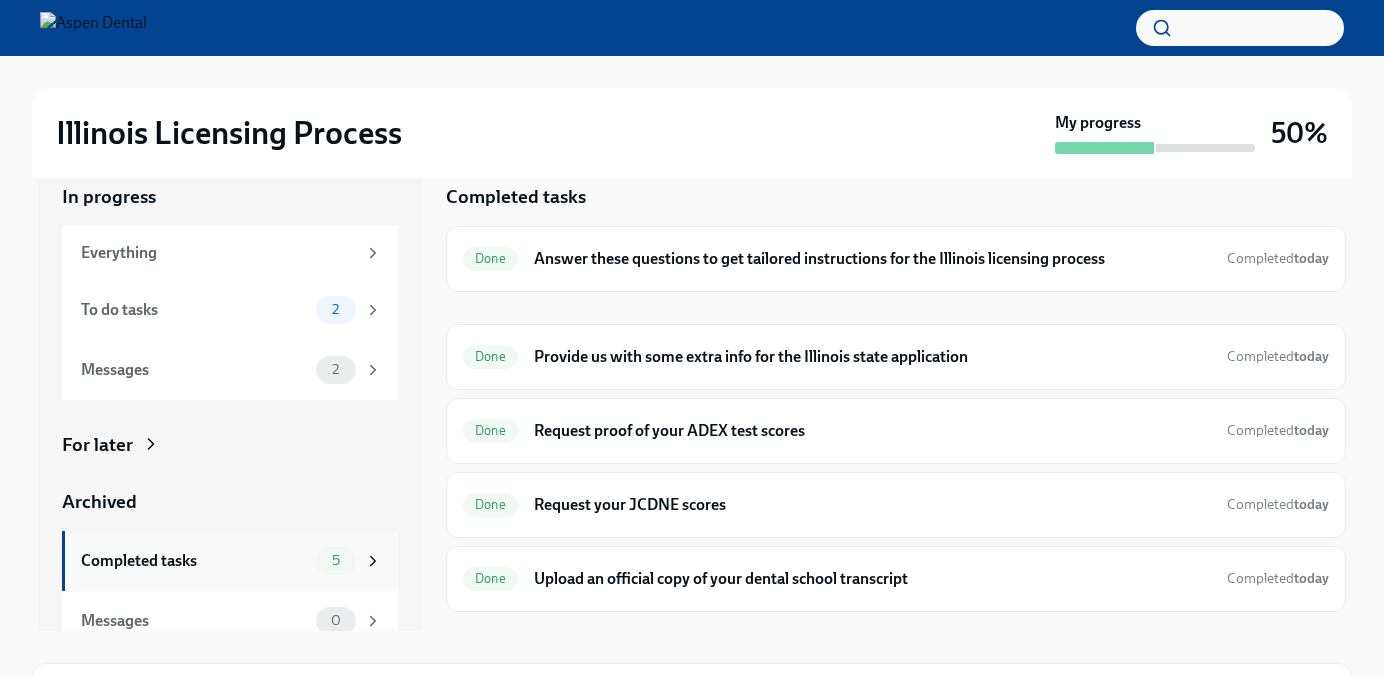scroll, scrollTop: 0, scrollLeft: 0, axis: both 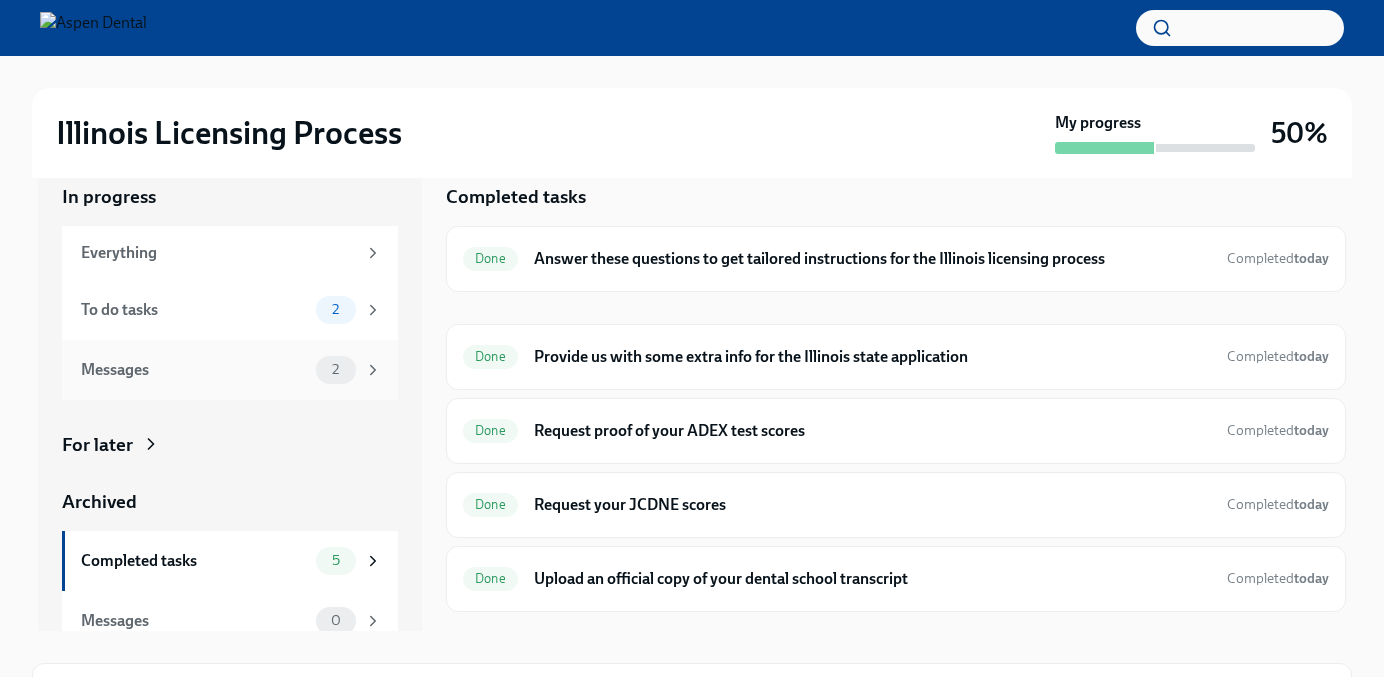 click on "Messages" at bounding box center (194, 370) 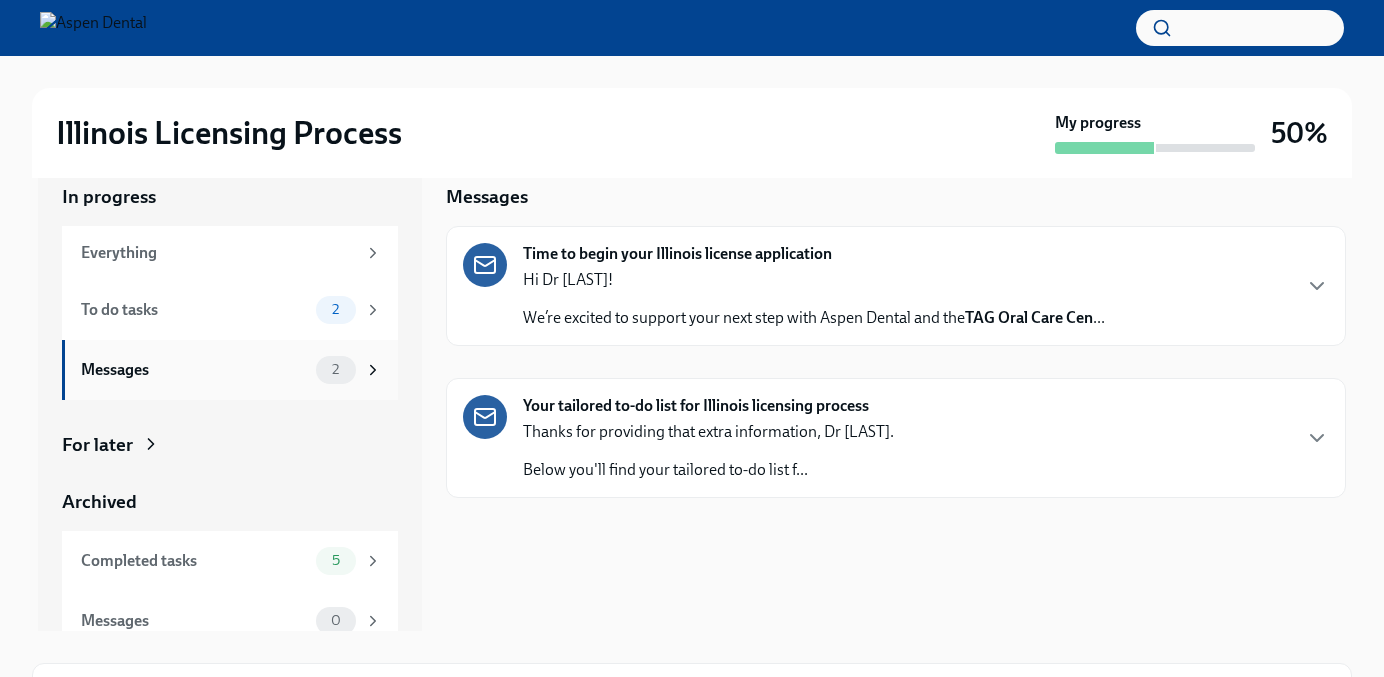 click on "2" at bounding box center (349, 370) 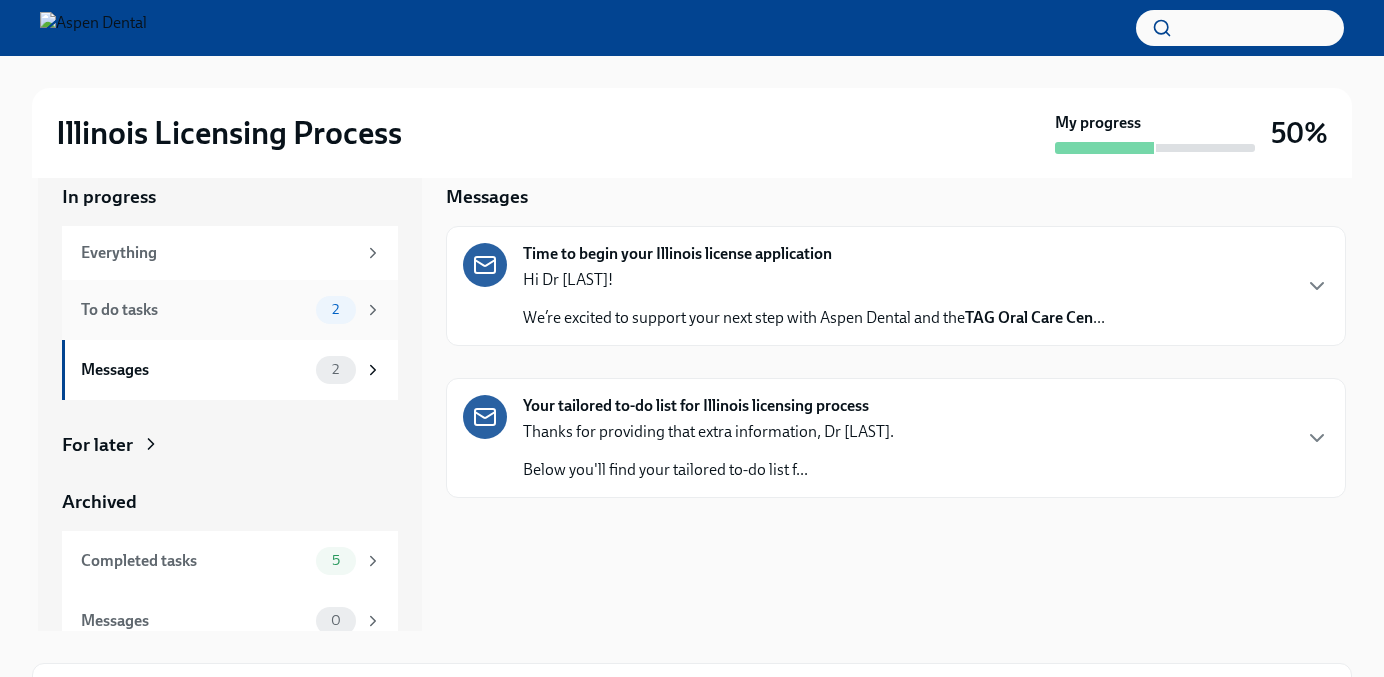 click on "To do tasks 2" at bounding box center (230, 310) 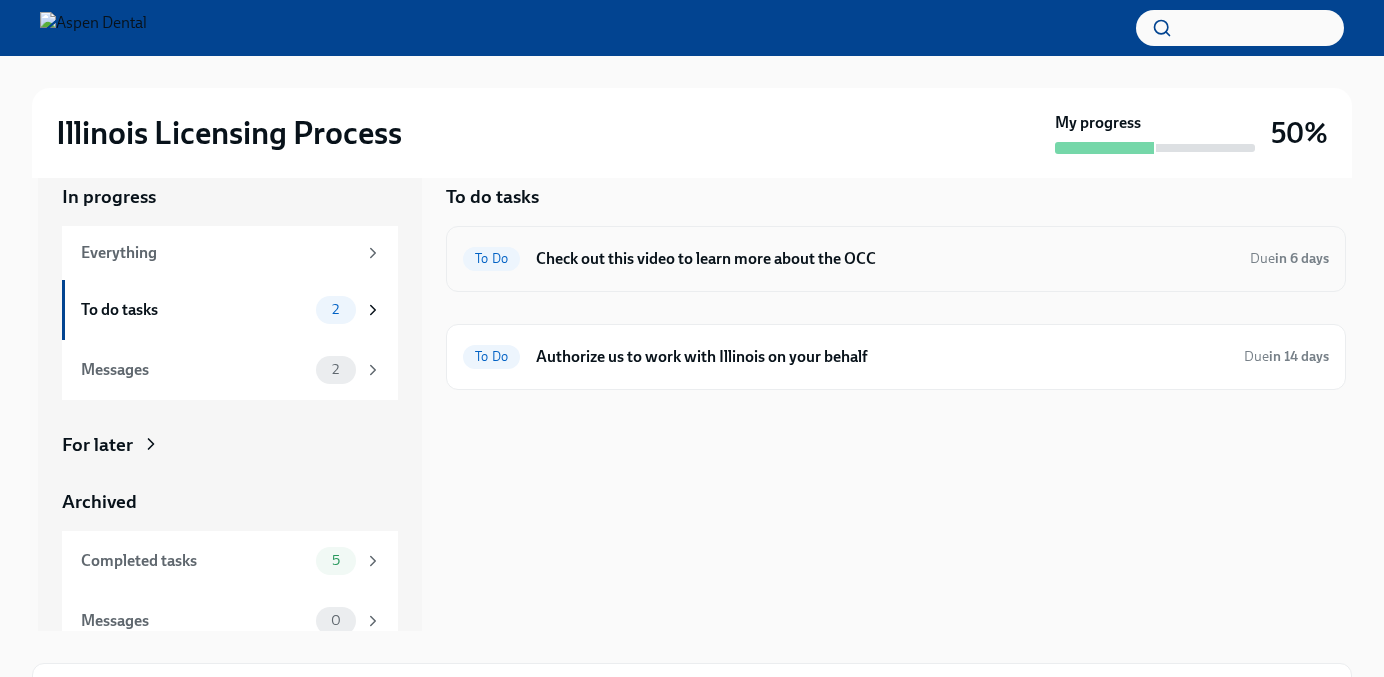 click on "To Do Check out this video to learn more about the OCC Due in 6 days" at bounding box center [896, 259] 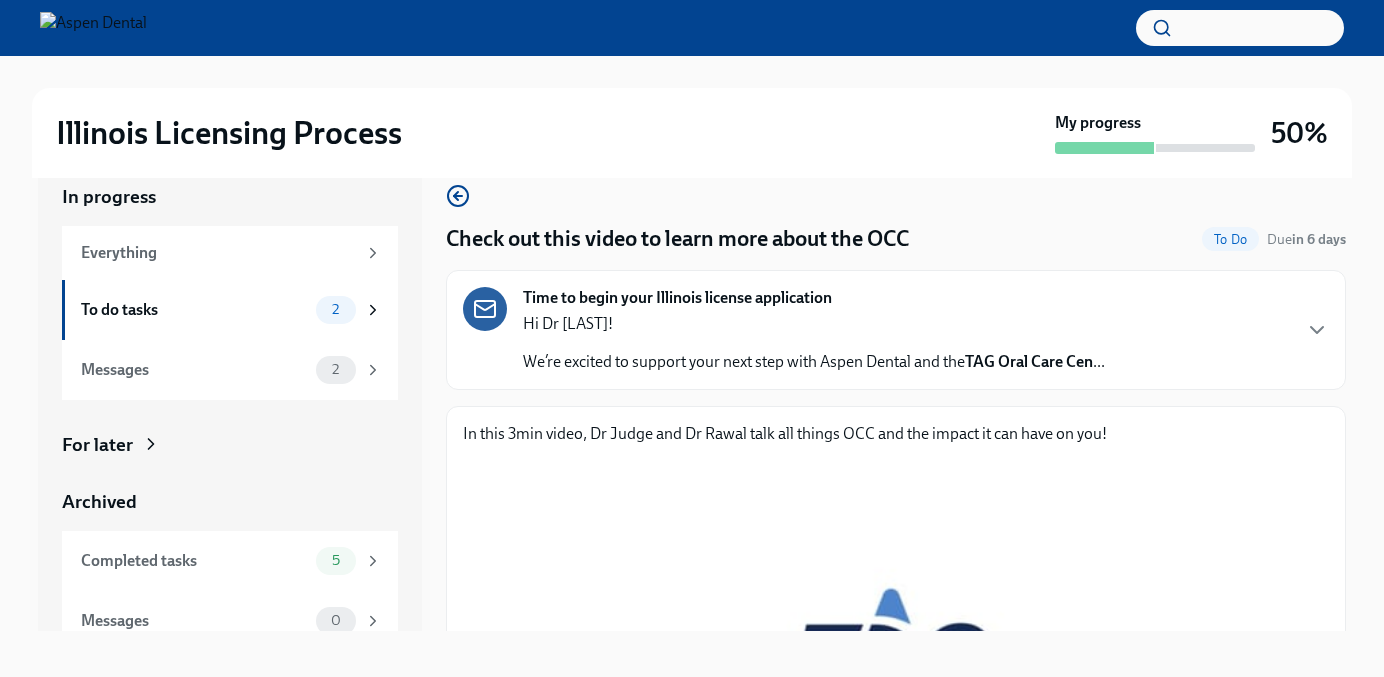 click on "Hi Dr [LAST]!
We’re excited to support your next step with Aspen Dental and the TAG Oral Care Cen ..." at bounding box center (814, 343) 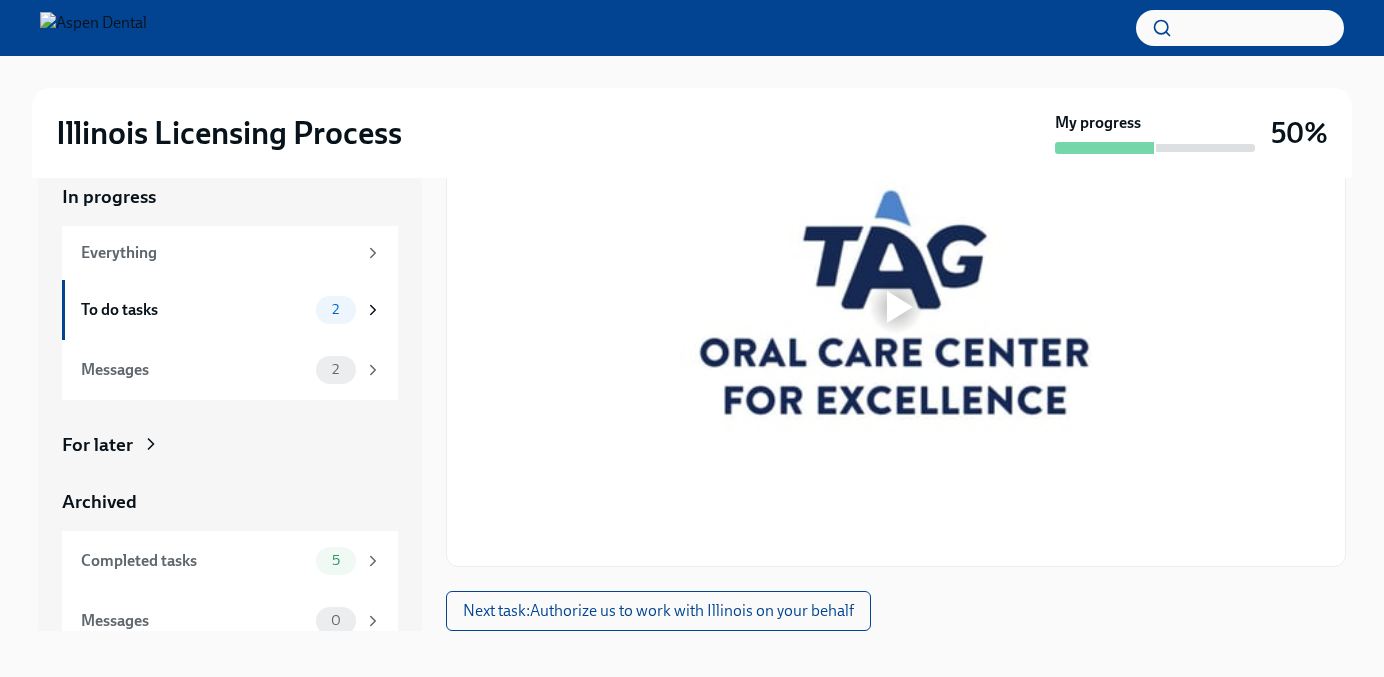 scroll, scrollTop: 1183, scrollLeft: 0, axis: vertical 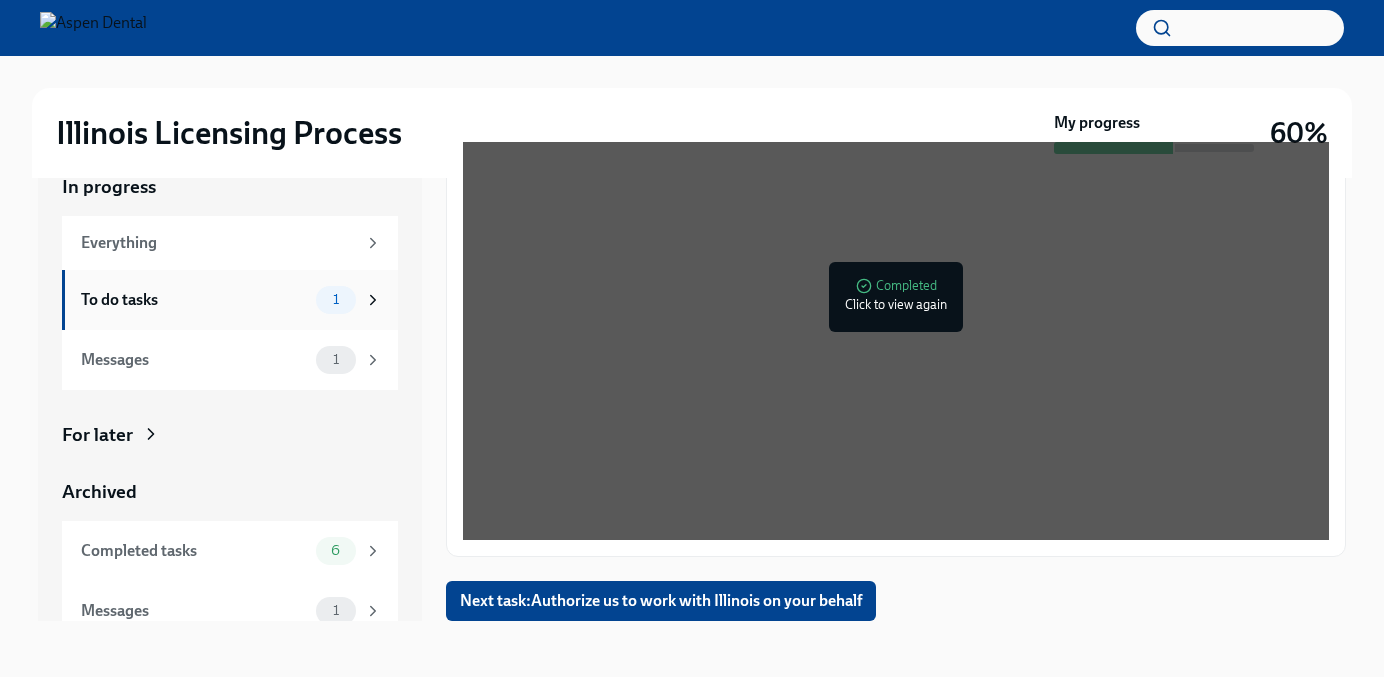 click on "To do tasks" at bounding box center [194, 300] 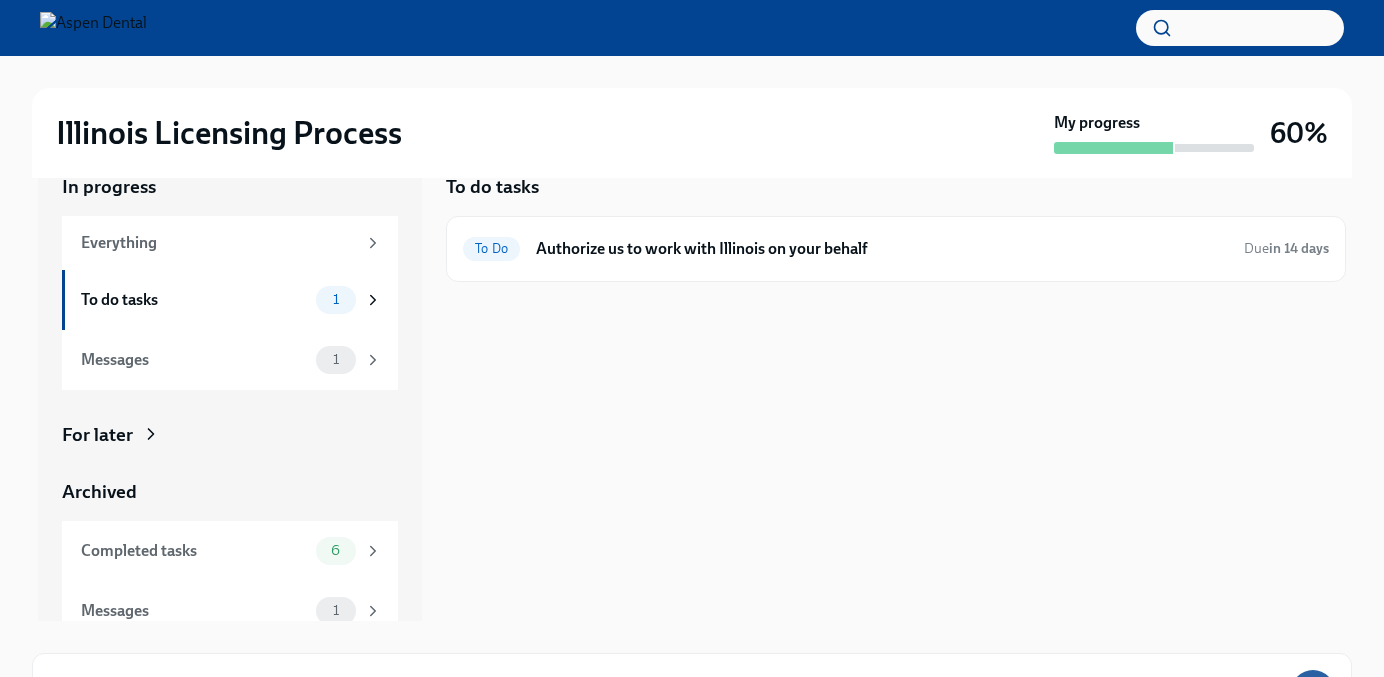 click on "To do tasks To Do Authorize us to work with Illinois on your behalf Due in 14 days" at bounding box center [896, 381] 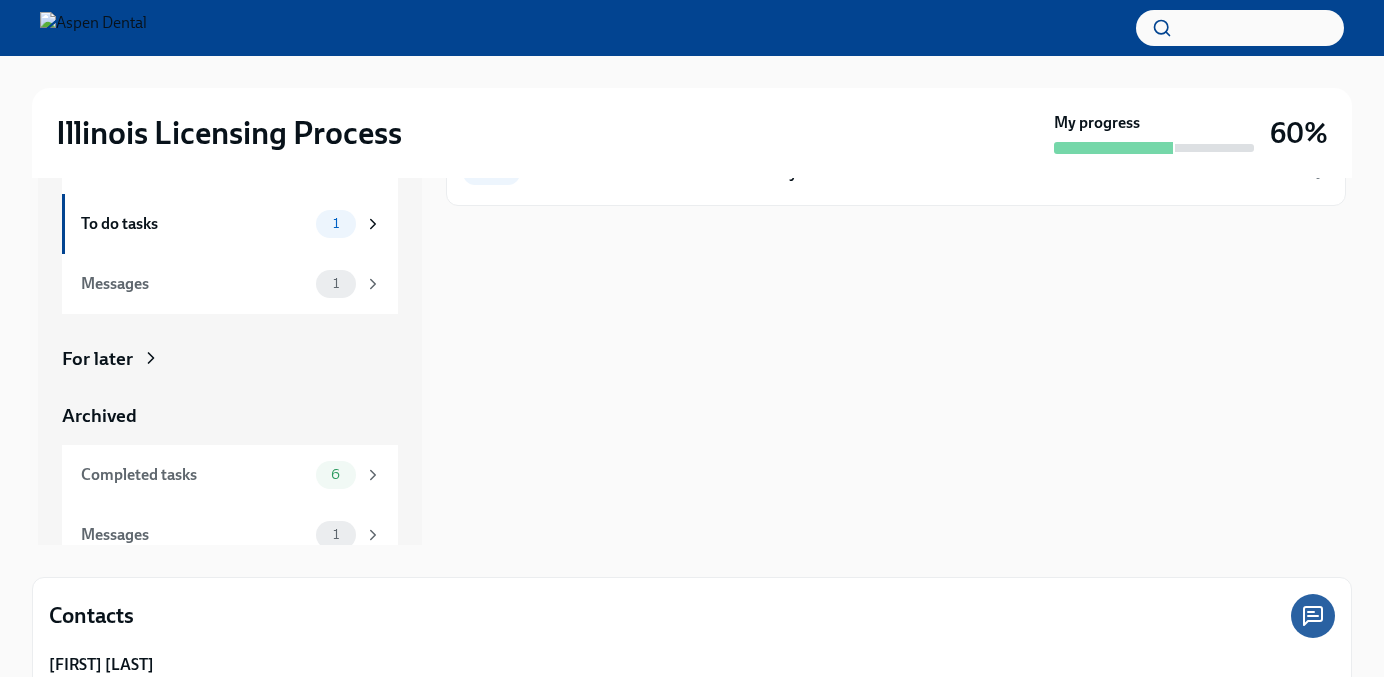 scroll, scrollTop: 118, scrollLeft: 0, axis: vertical 